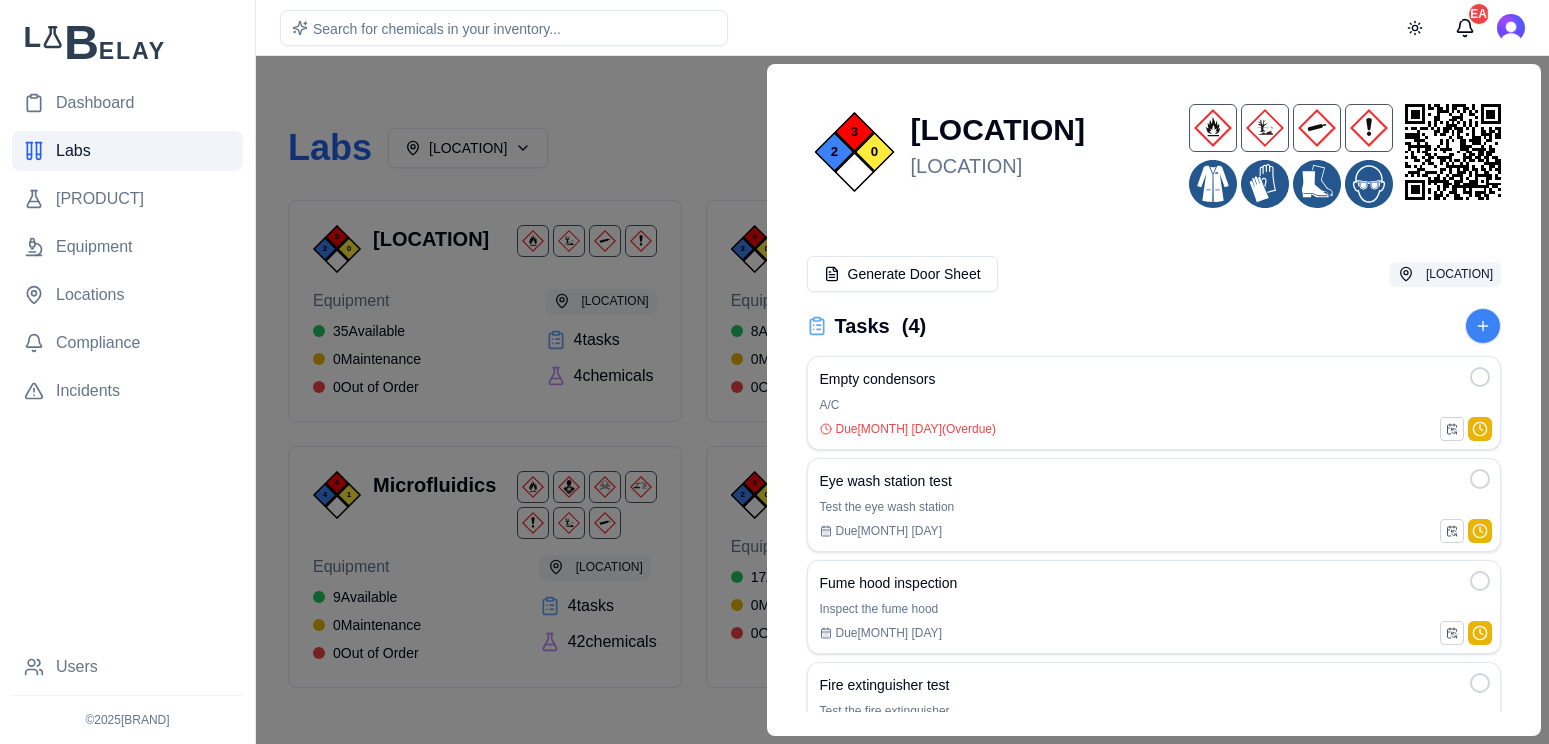 scroll, scrollTop: 0, scrollLeft: 0, axis: both 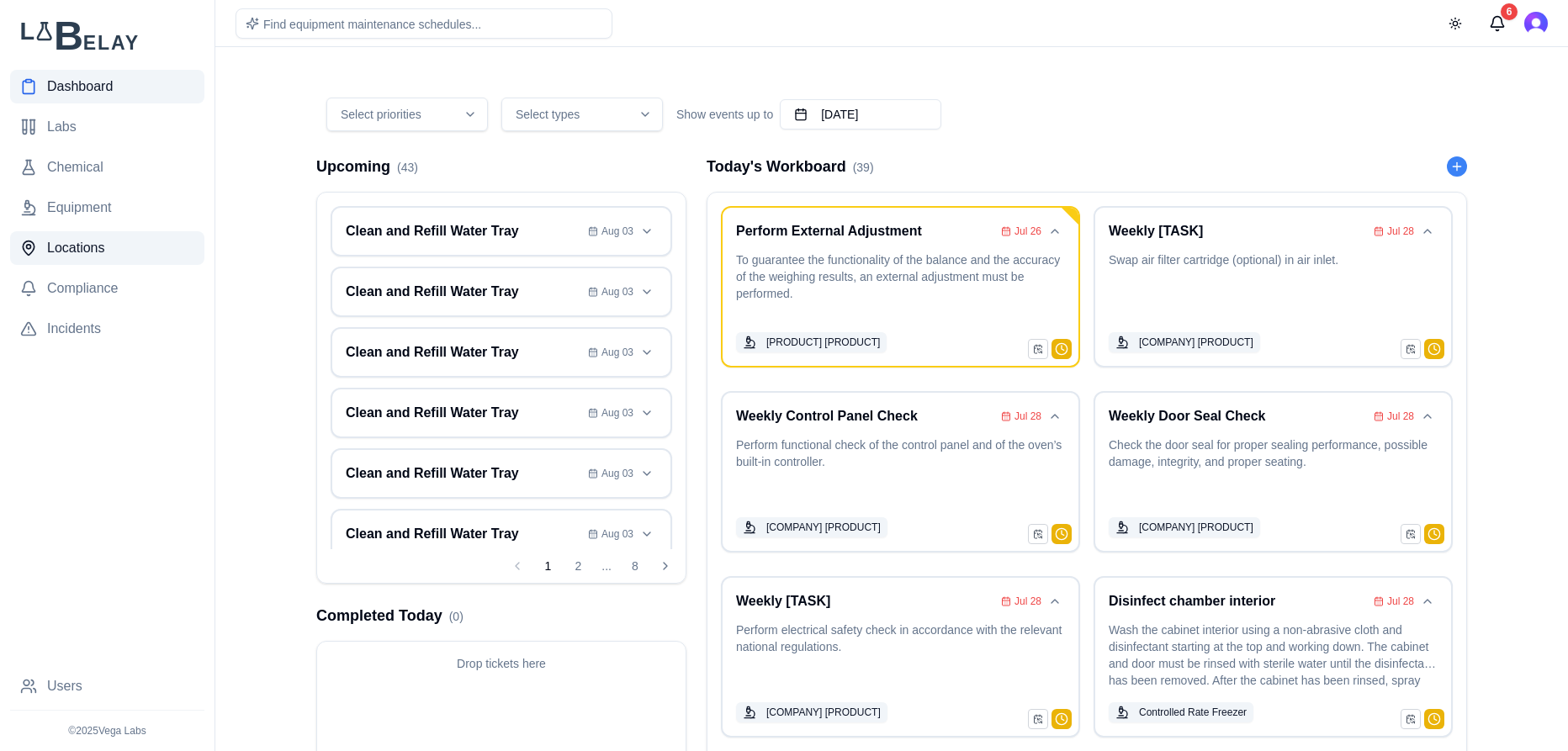 click on "Locations" at bounding box center (107, 248) 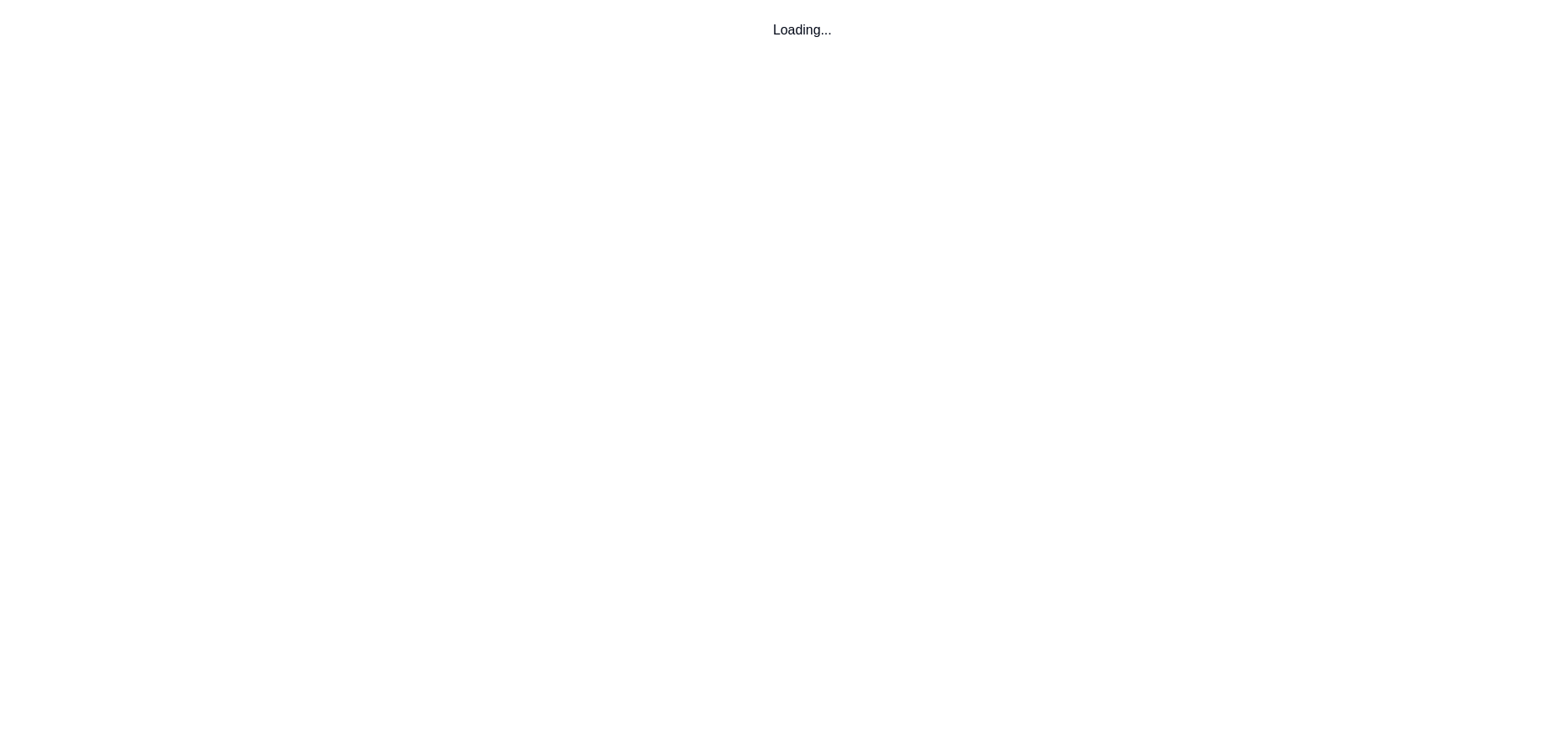 scroll, scrollTop: 0, scrollLeft: 0, axis: both 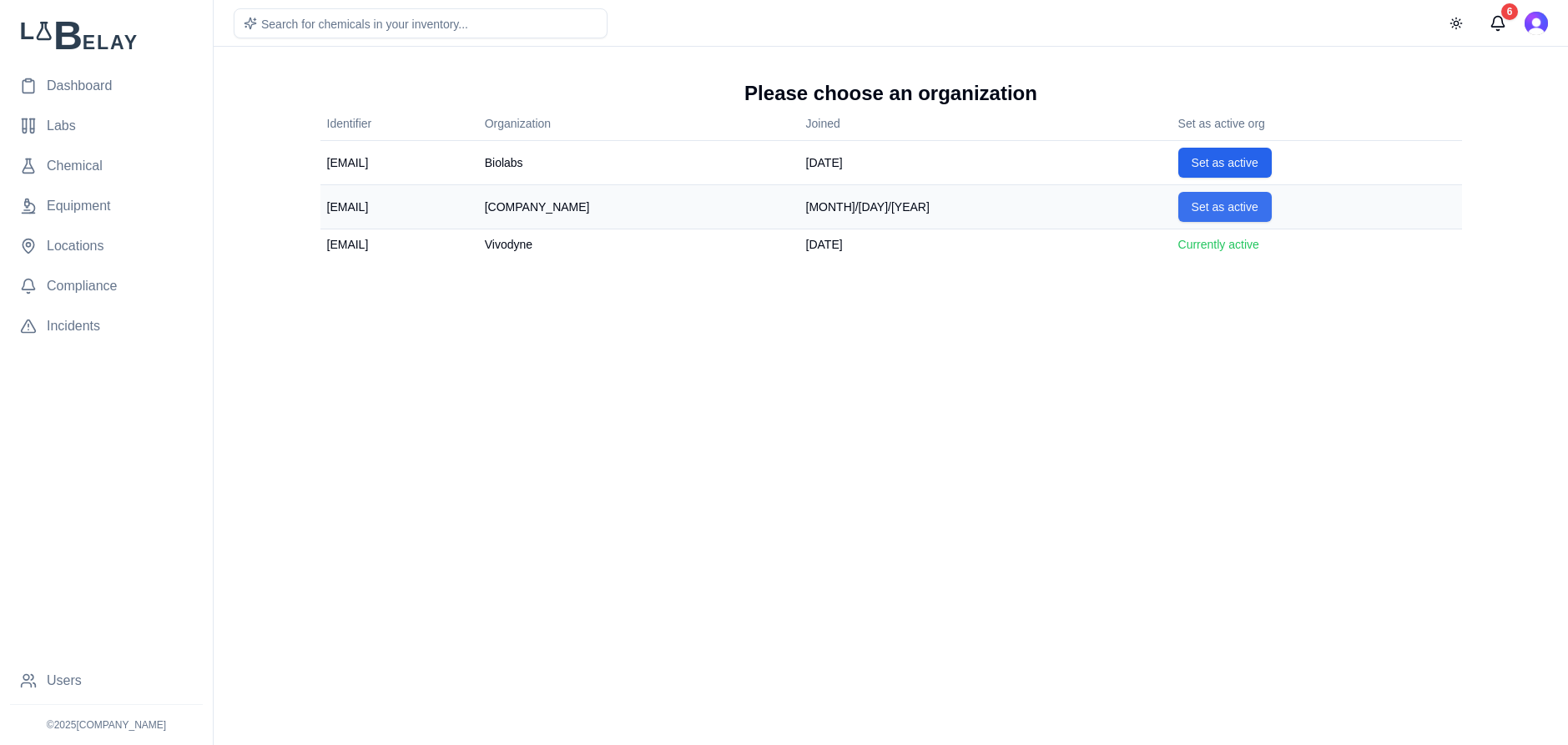 click on "Set as active" at bounding box center (1225, 207) 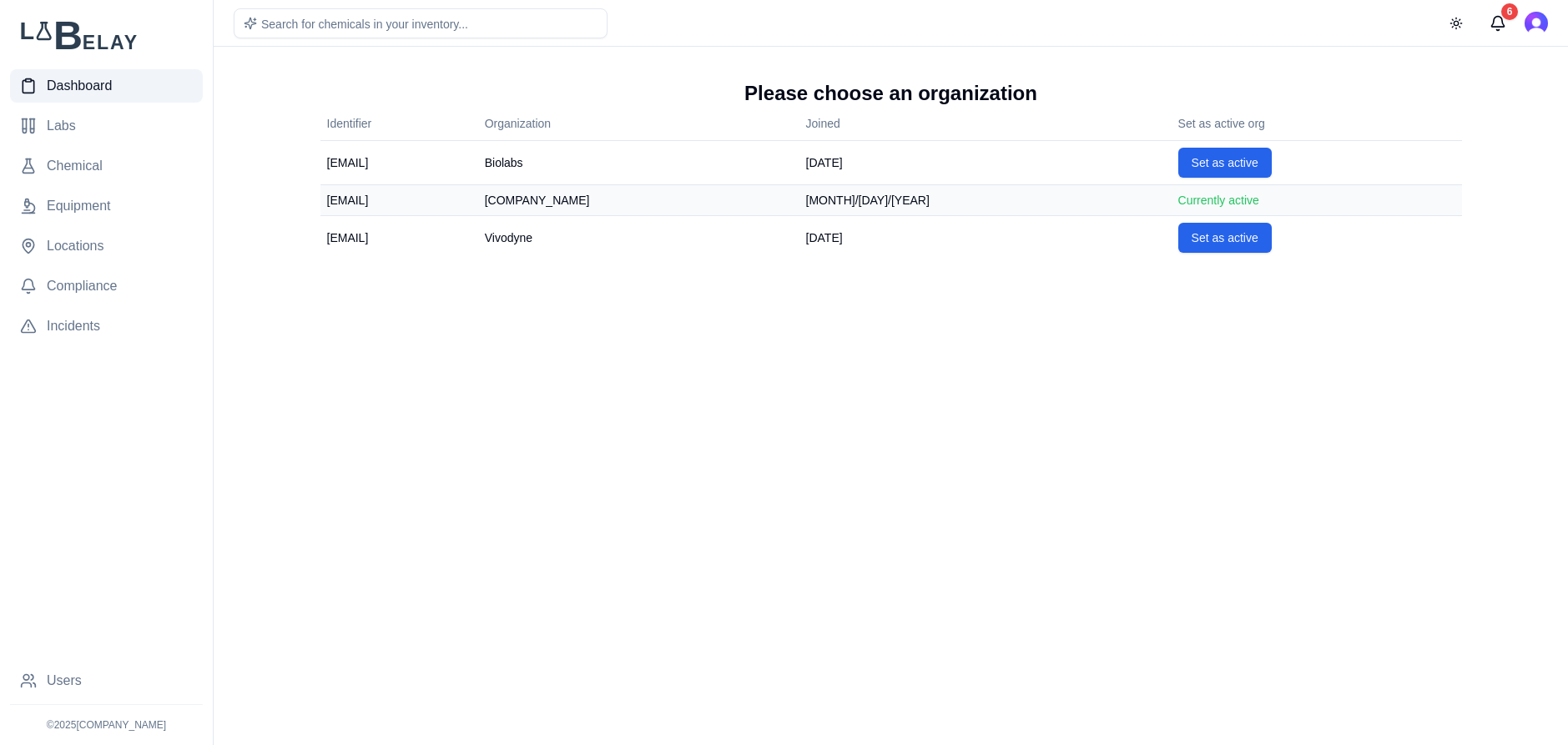 click on "Dashboard" at bounding box center [79, 86] 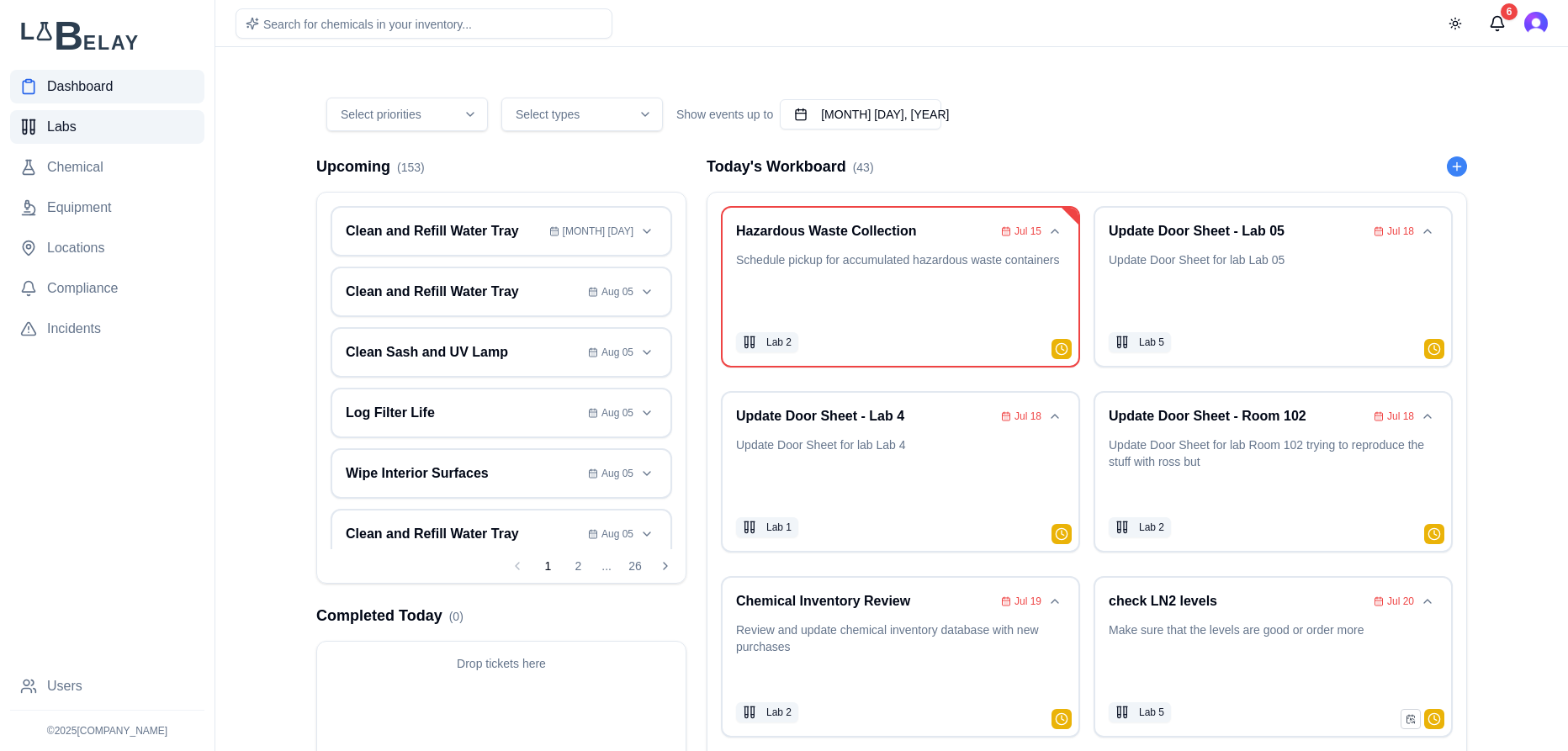 click on "Labs" at bounding box center [107, 127] 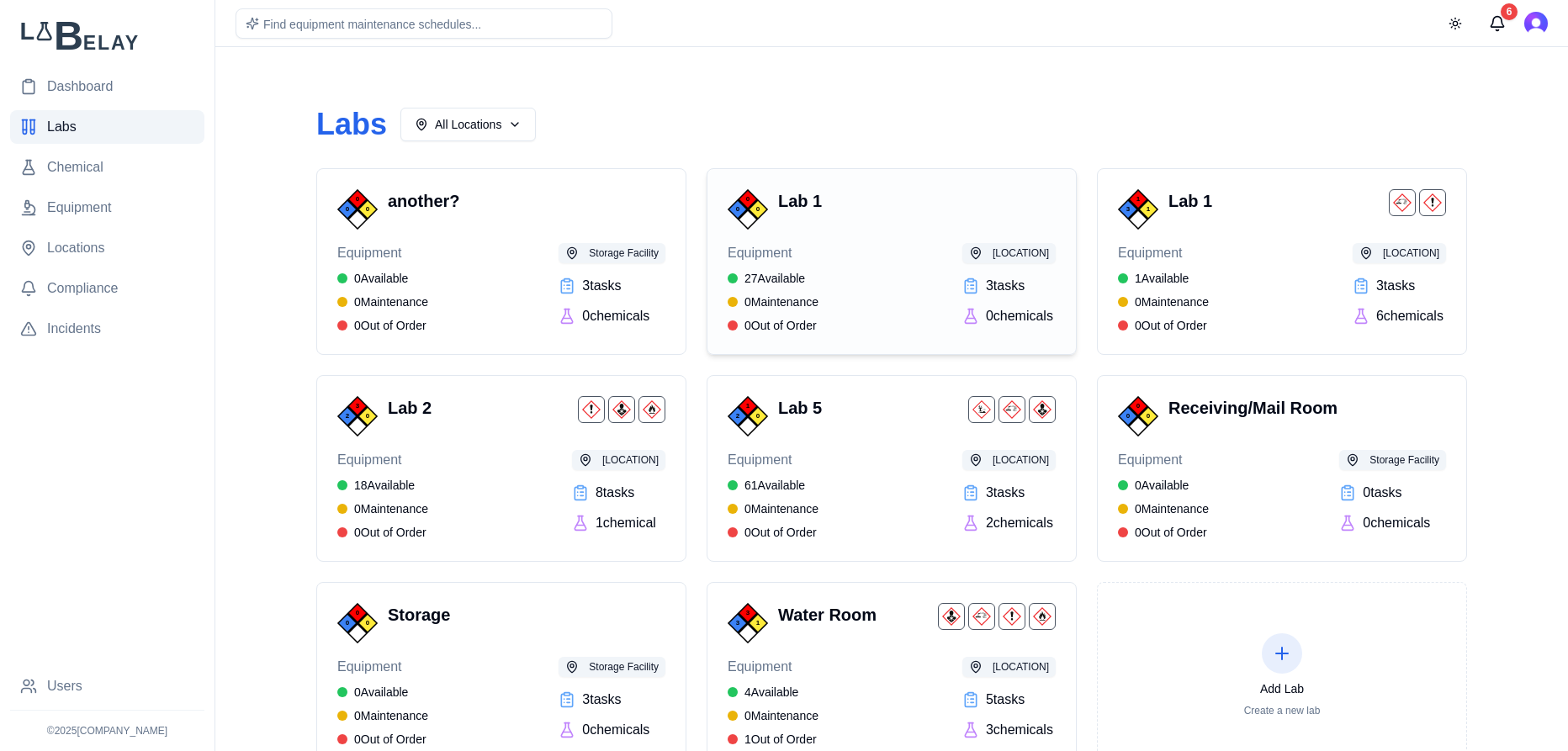 scroll, scrollTop: 71, scrollLeft: 0, axis: vertical 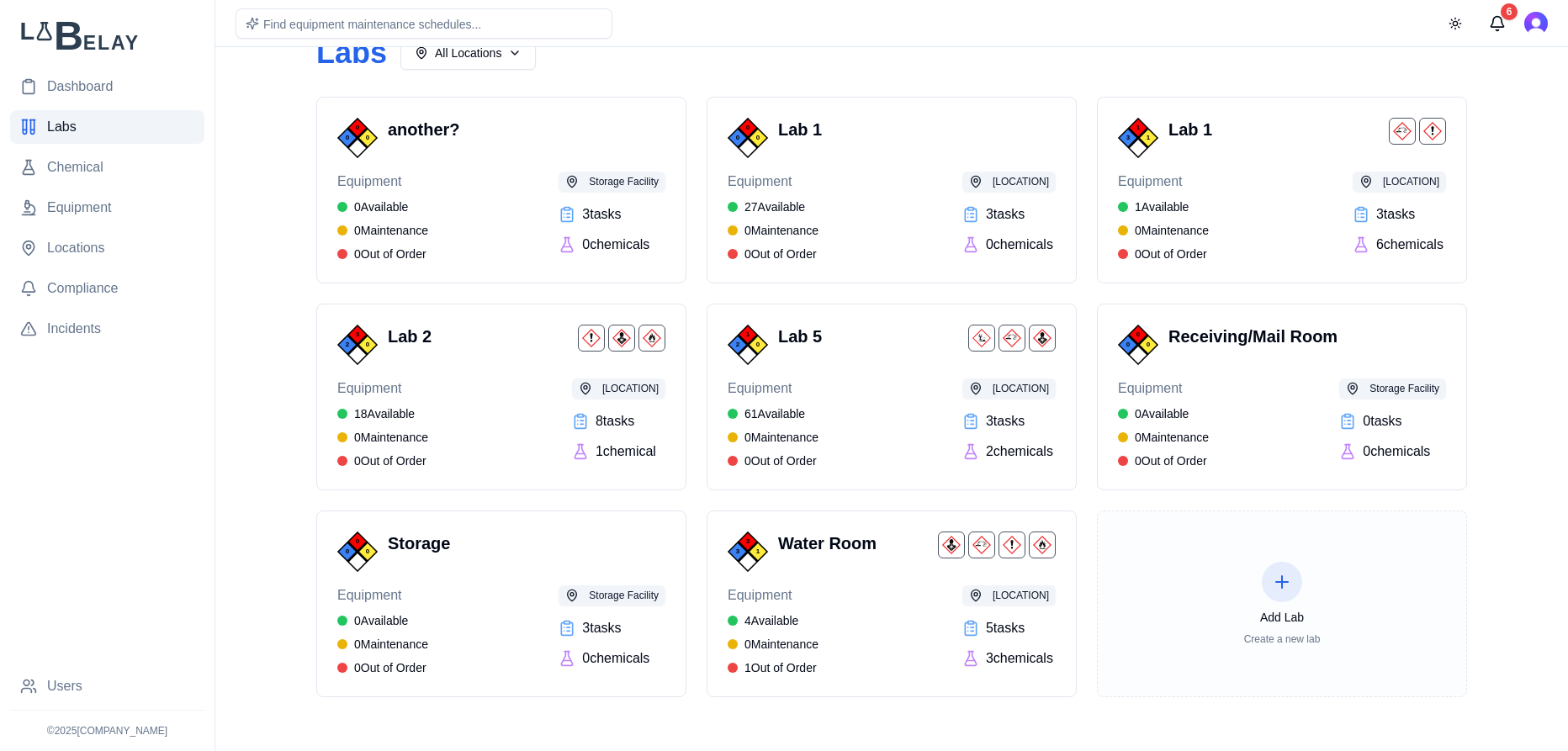 click at bounding box center (1282, 582) 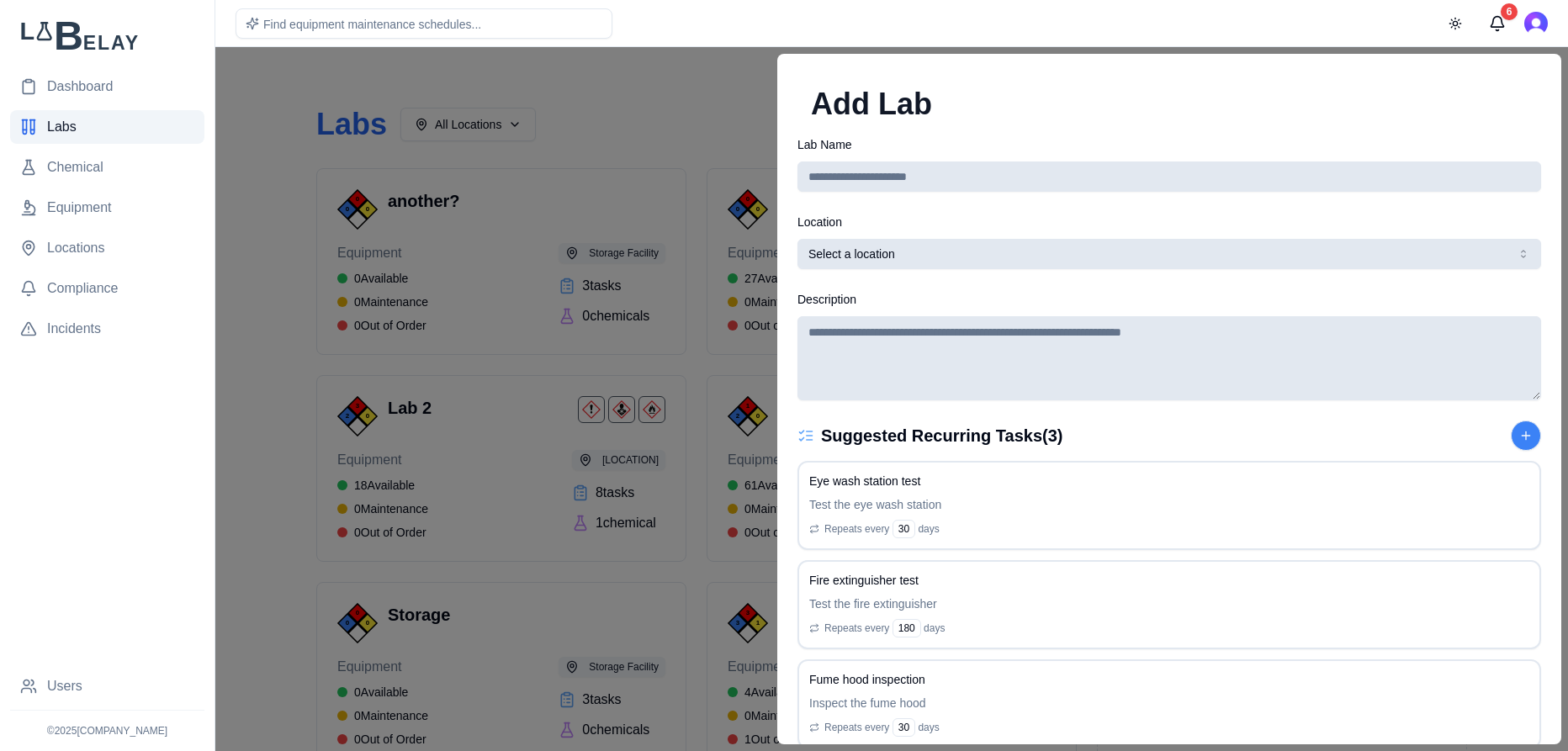 click on "Lab Name" at bounding box center (1169, 177) 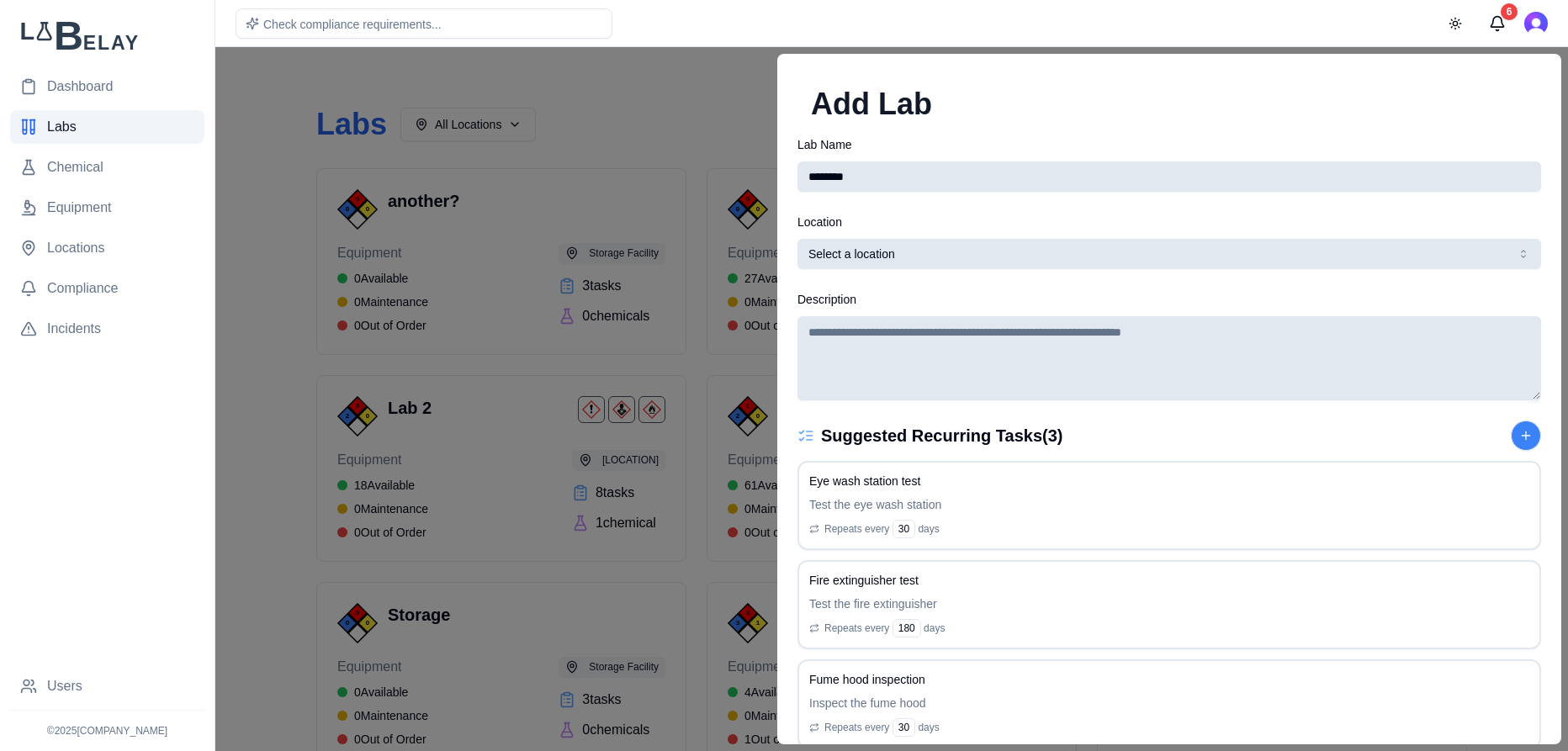 type on "********" 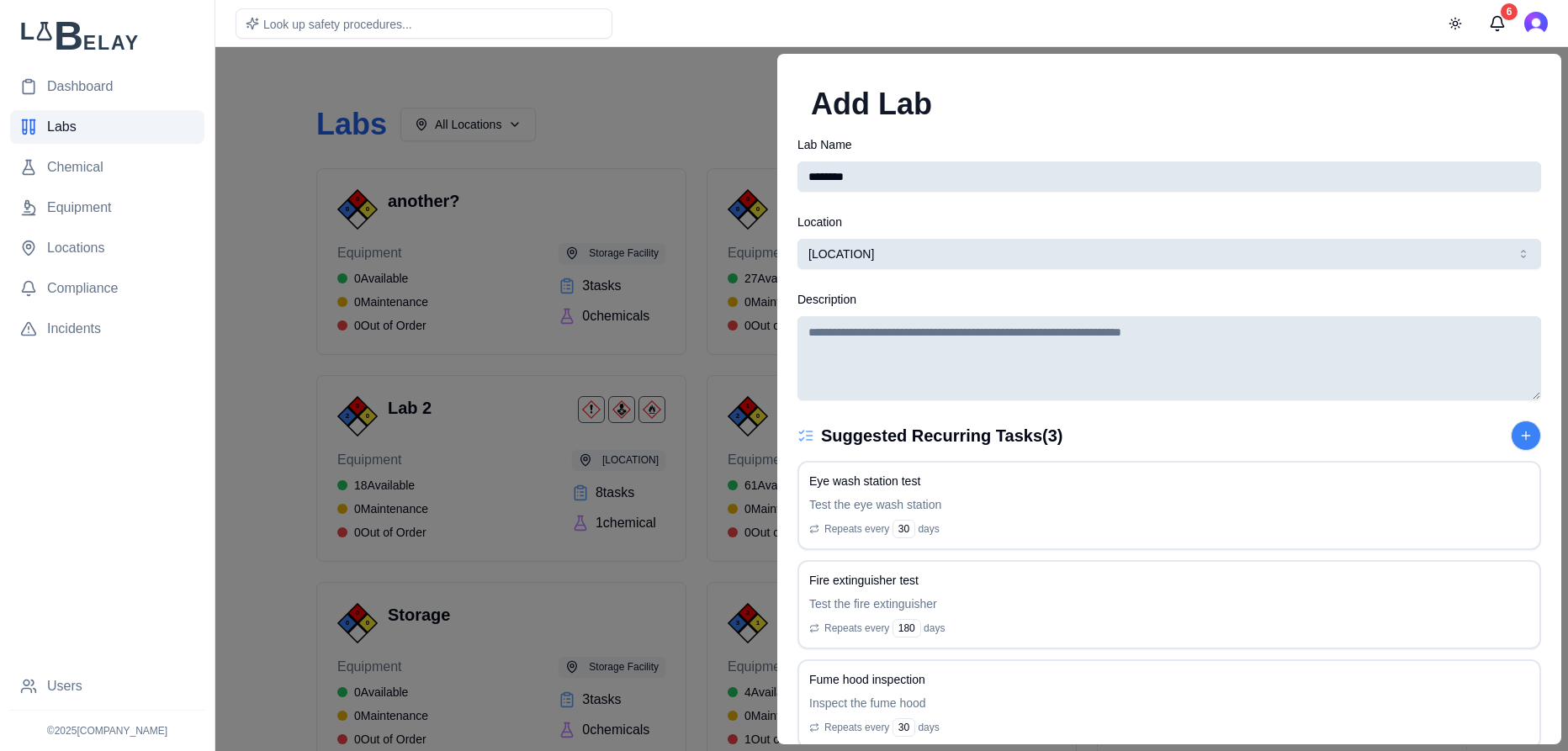 click on "Description" at bounding box center [1169, 358] 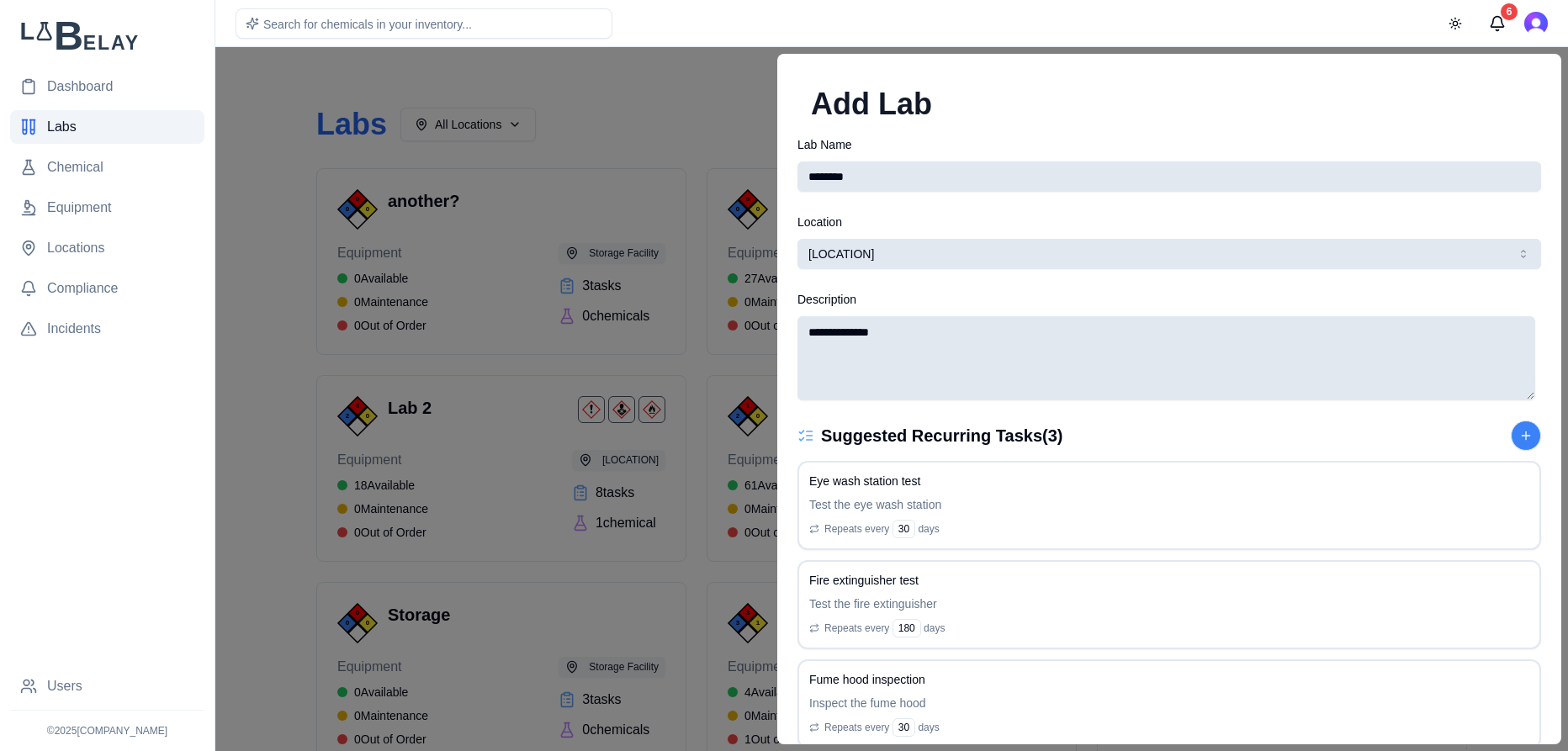 scroll, scrollTop: 88, scrollLeft: 0, axis: vertical 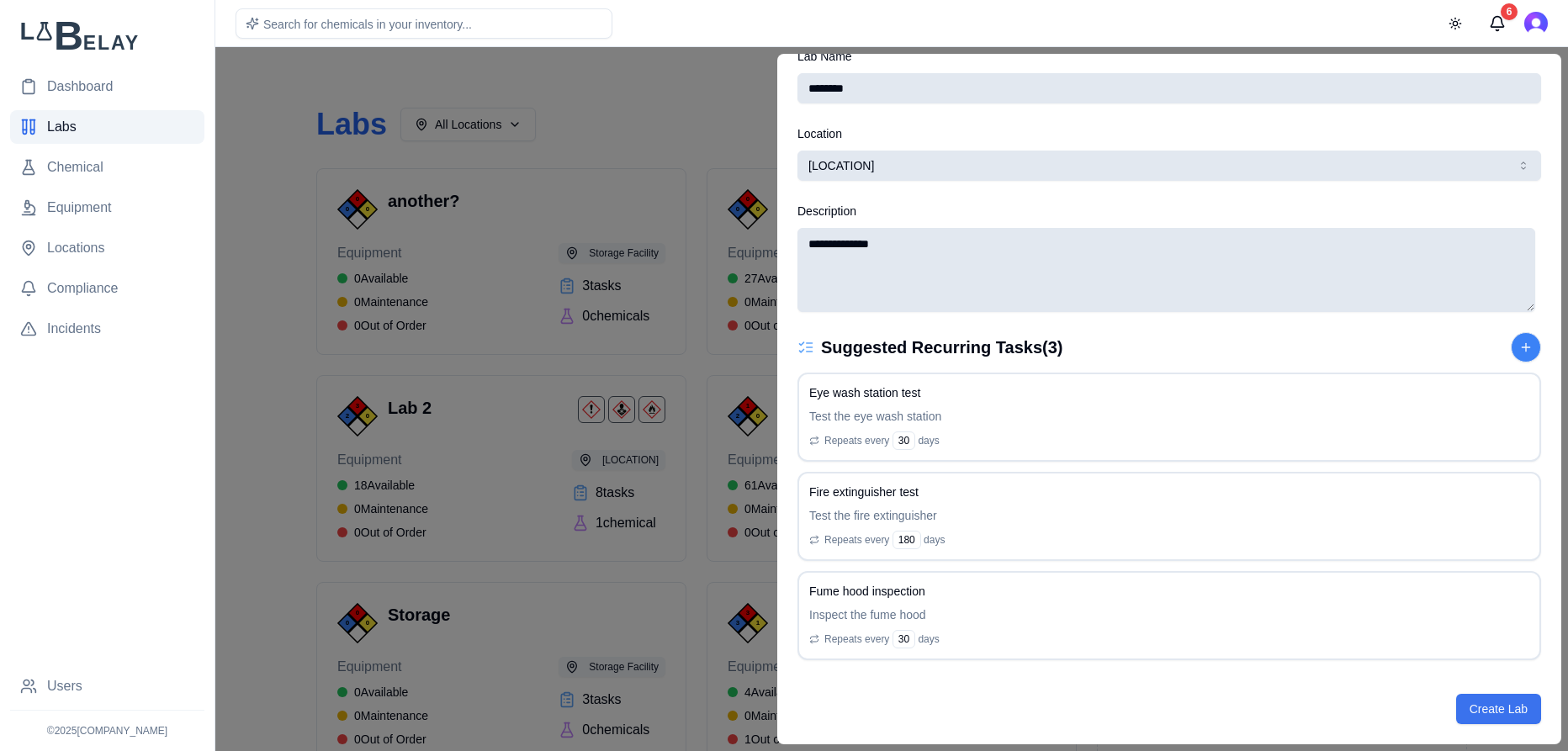 type on "**********" 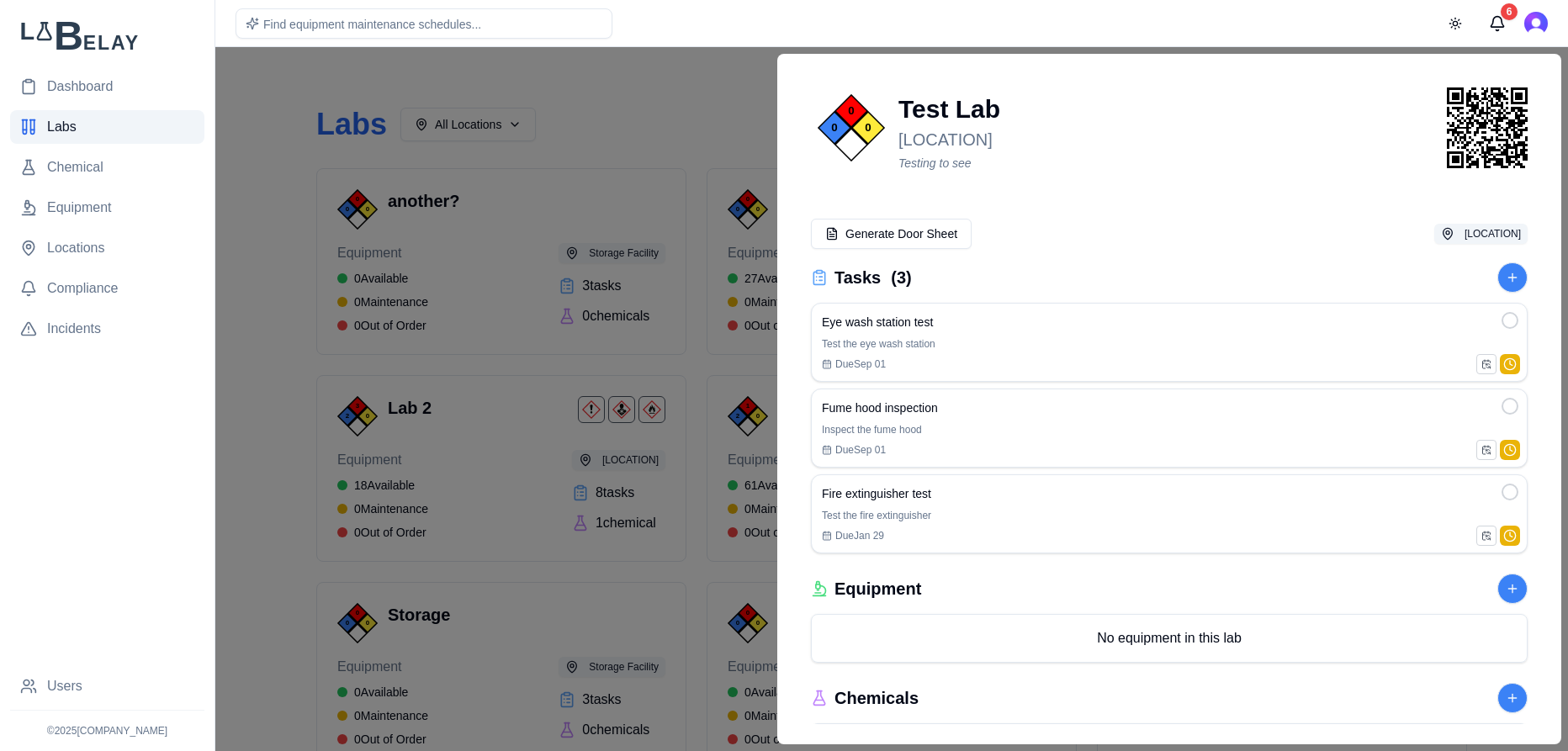 click at bounding box center [784, 399] 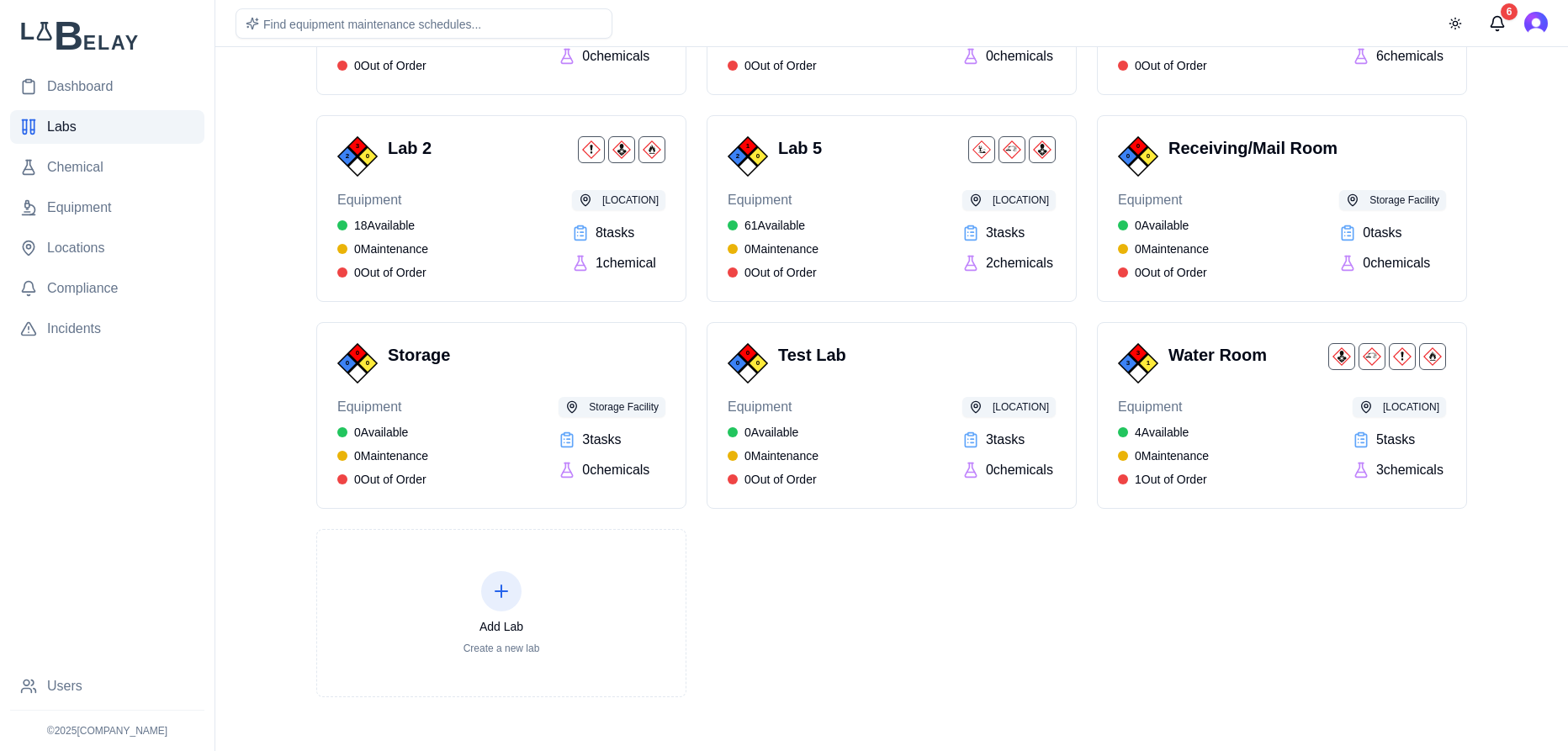 scroll, scrollTop: 0, scrollLeft: 0, axis: both 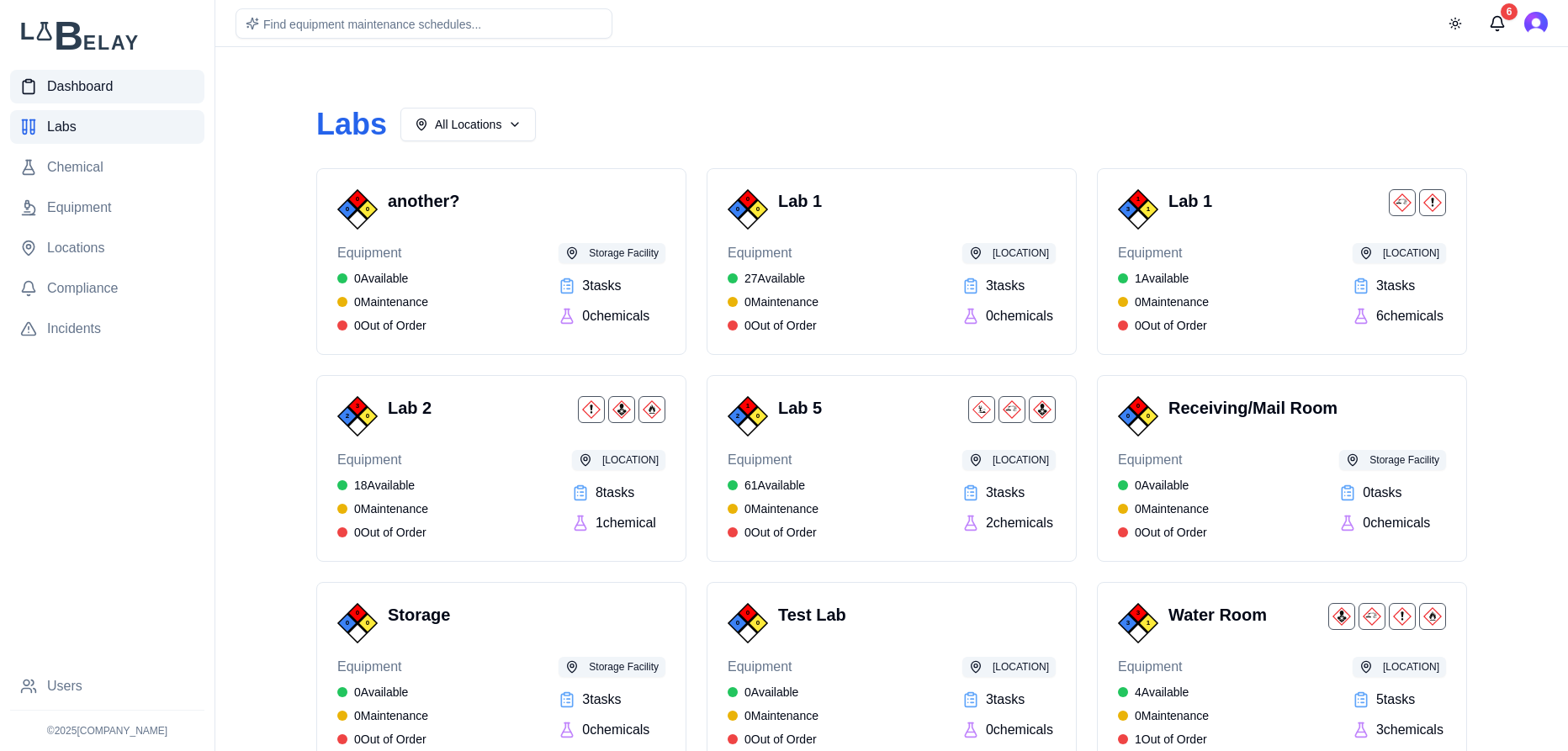 click on "Dashboard" at bounding box center [107, 87] 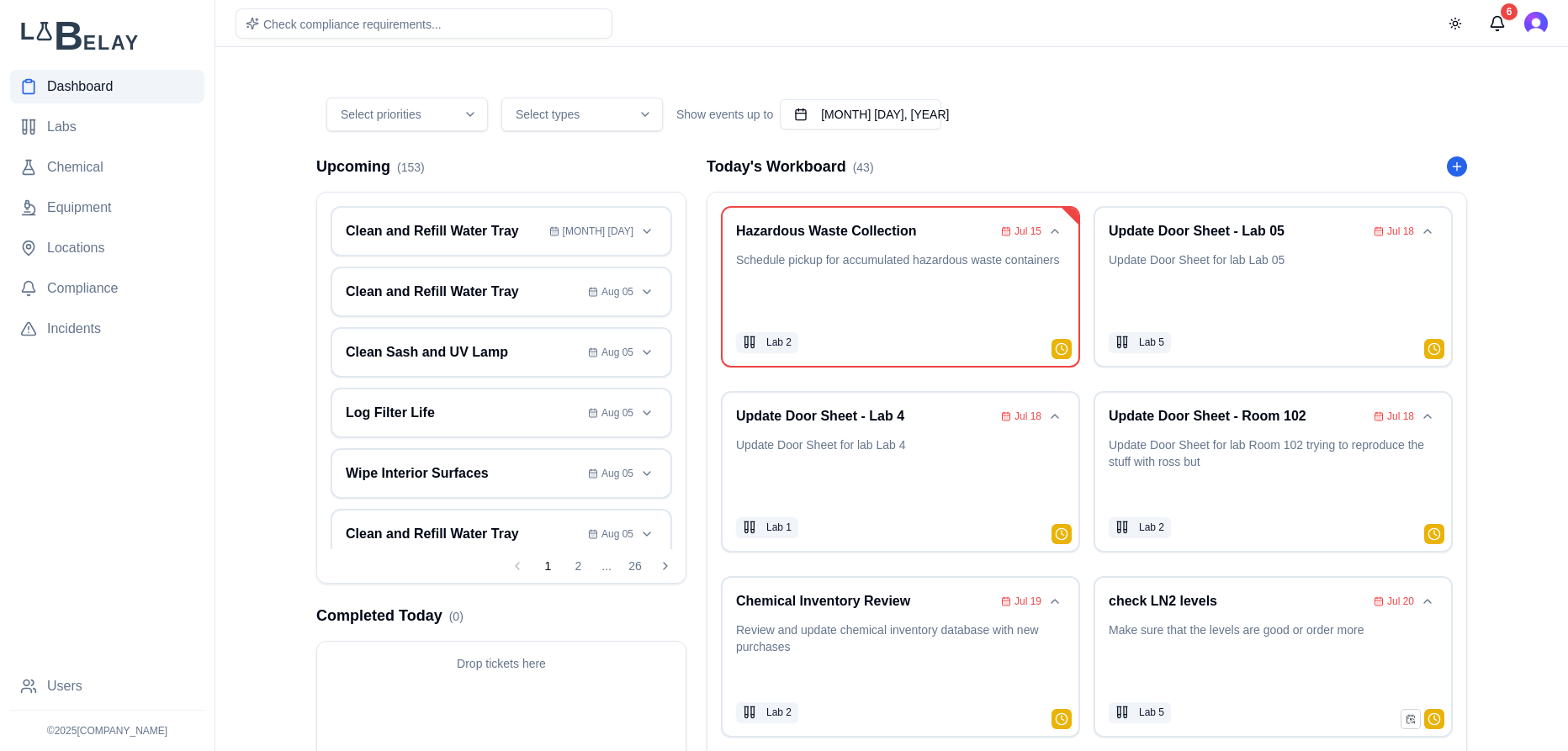 click 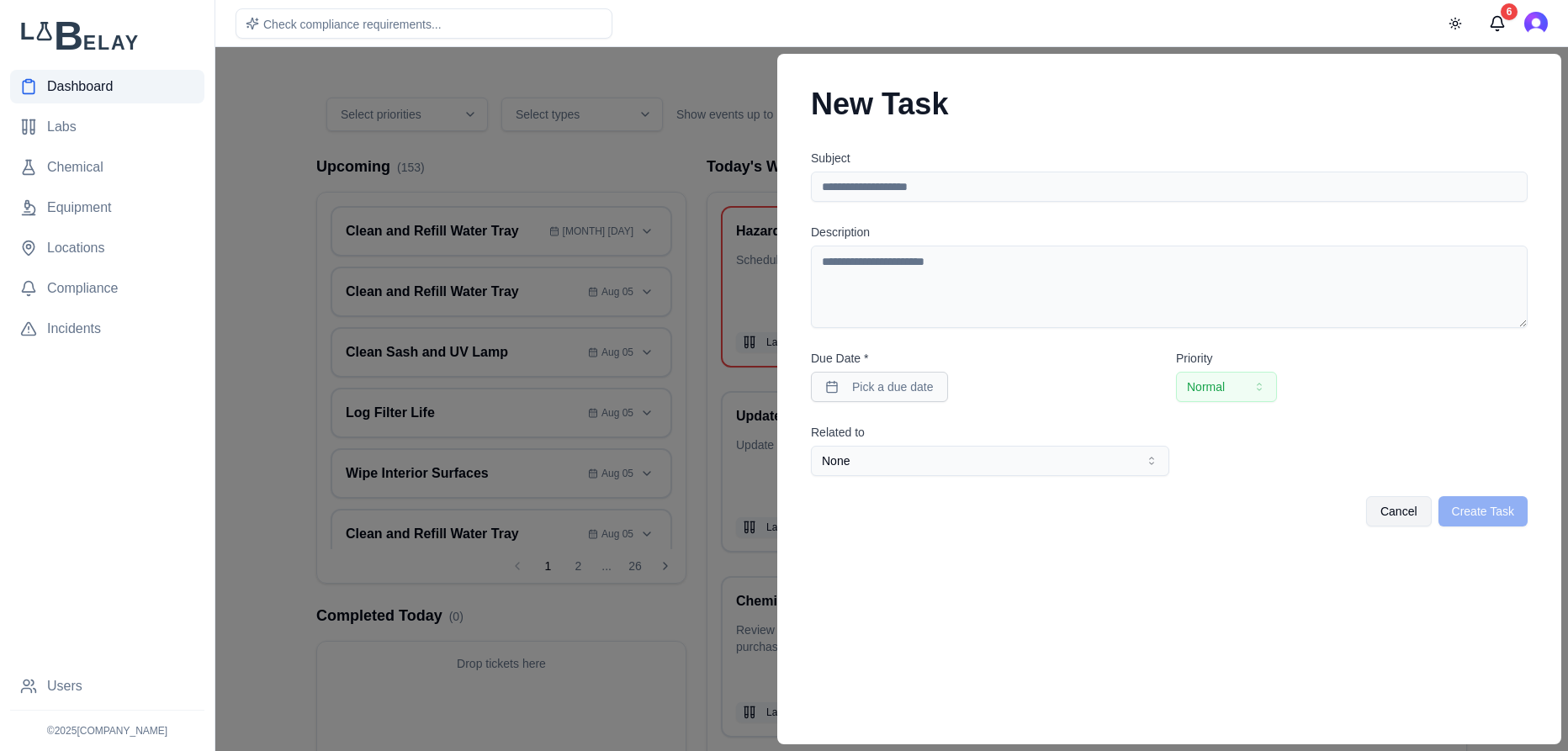 click on "Subject" at bounding box center (1169, 187) 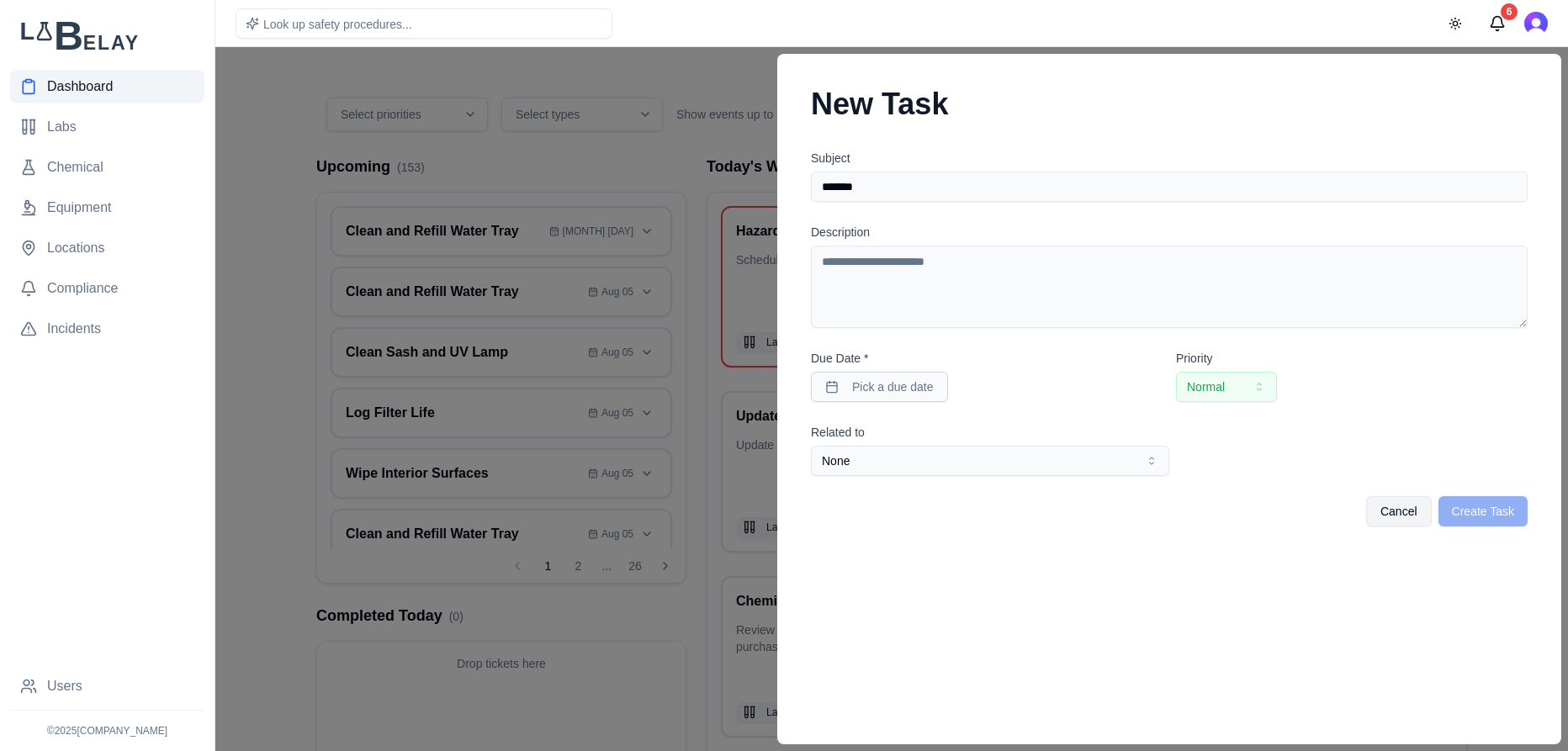 type on "*******" 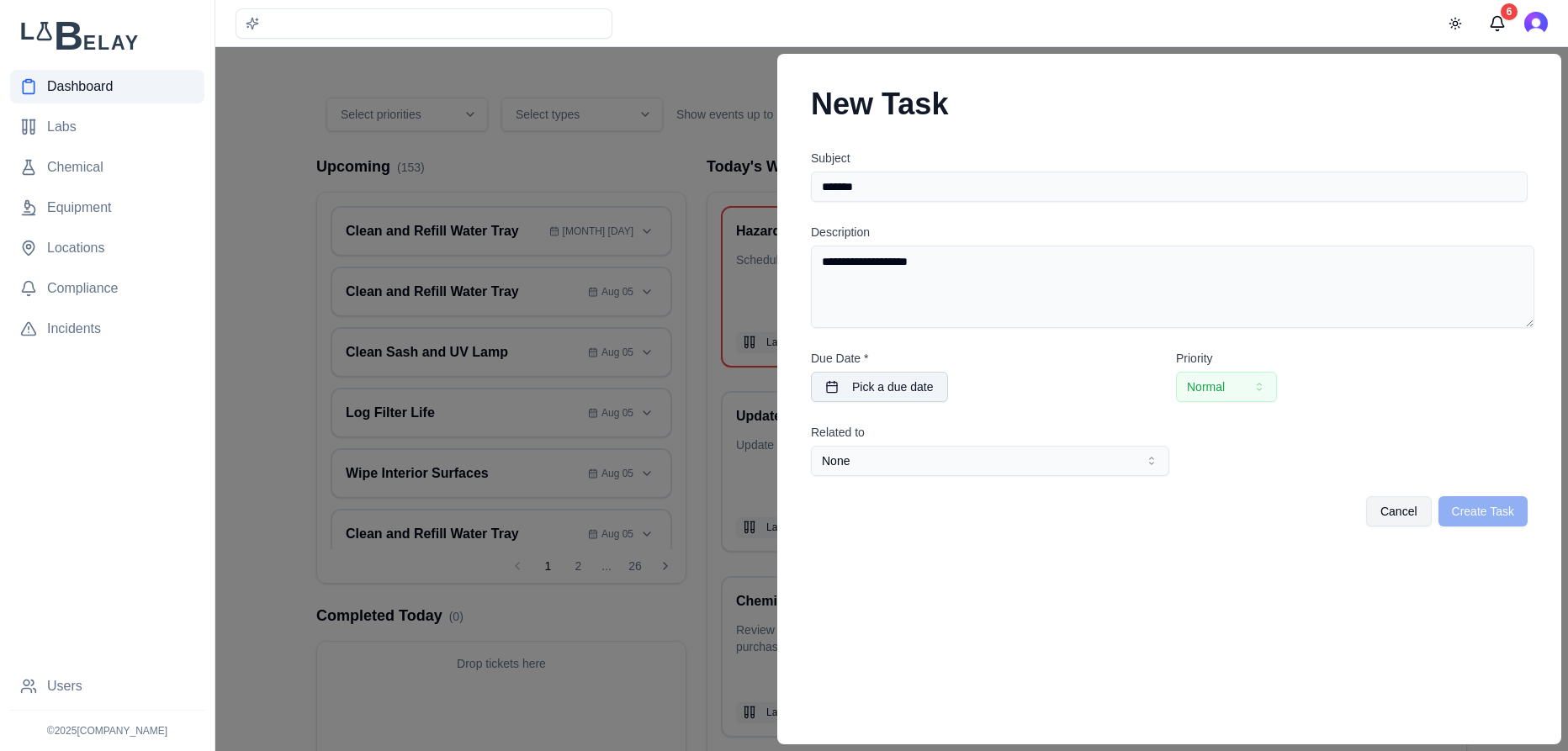 type on "**********" 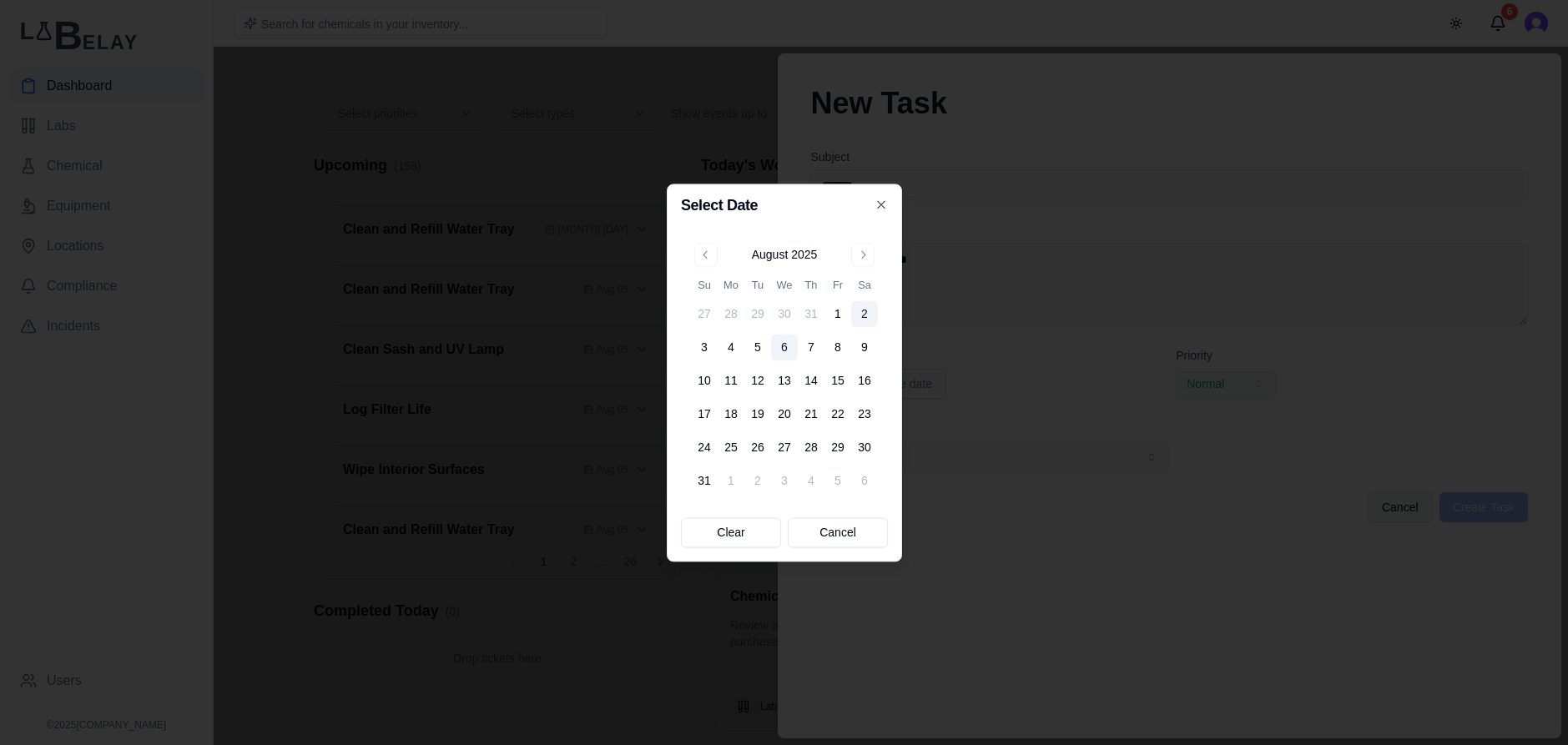 click on "6" at bounding box center [784, 347] 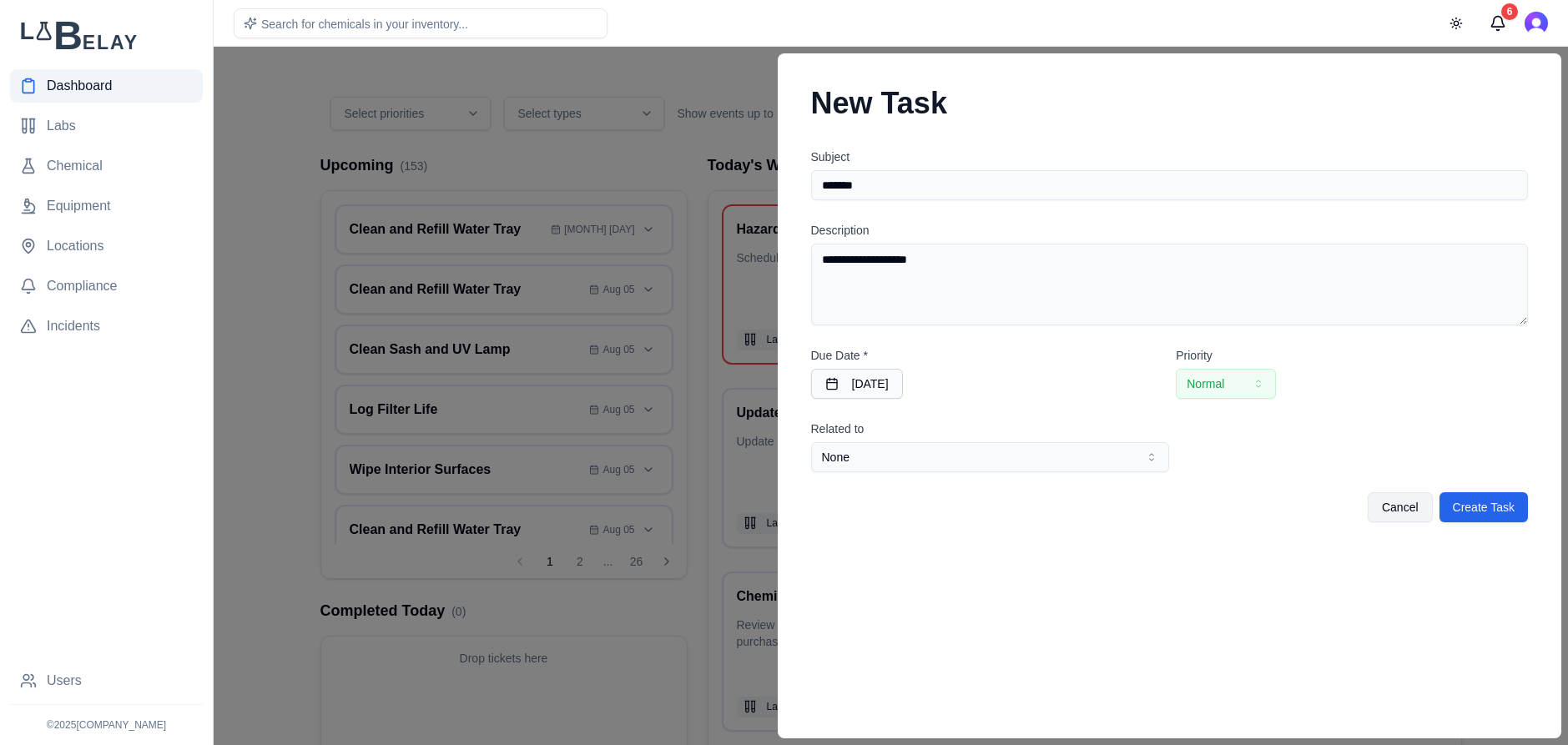 click on "Normal" at bounding box center (1226, 384) 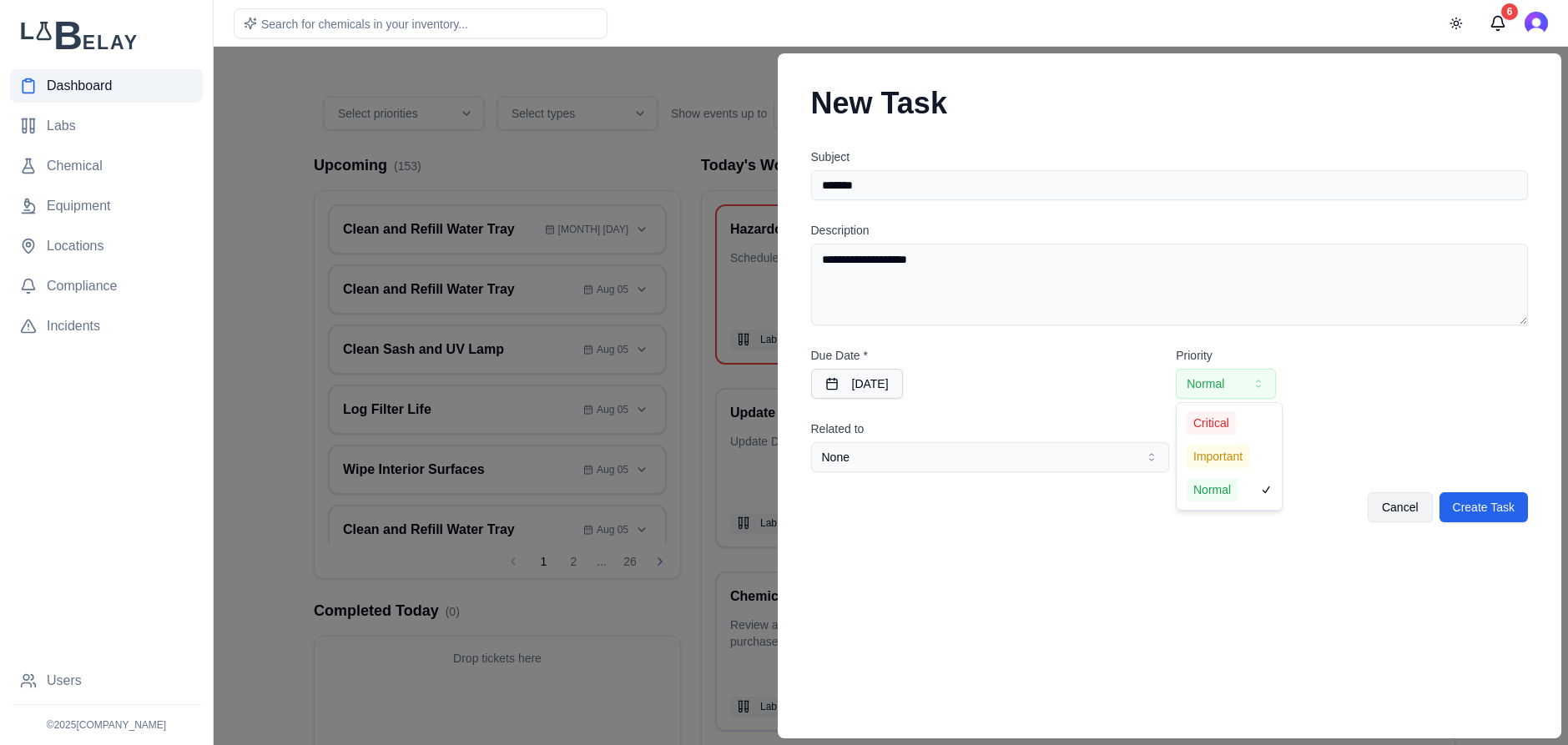 select on "*" 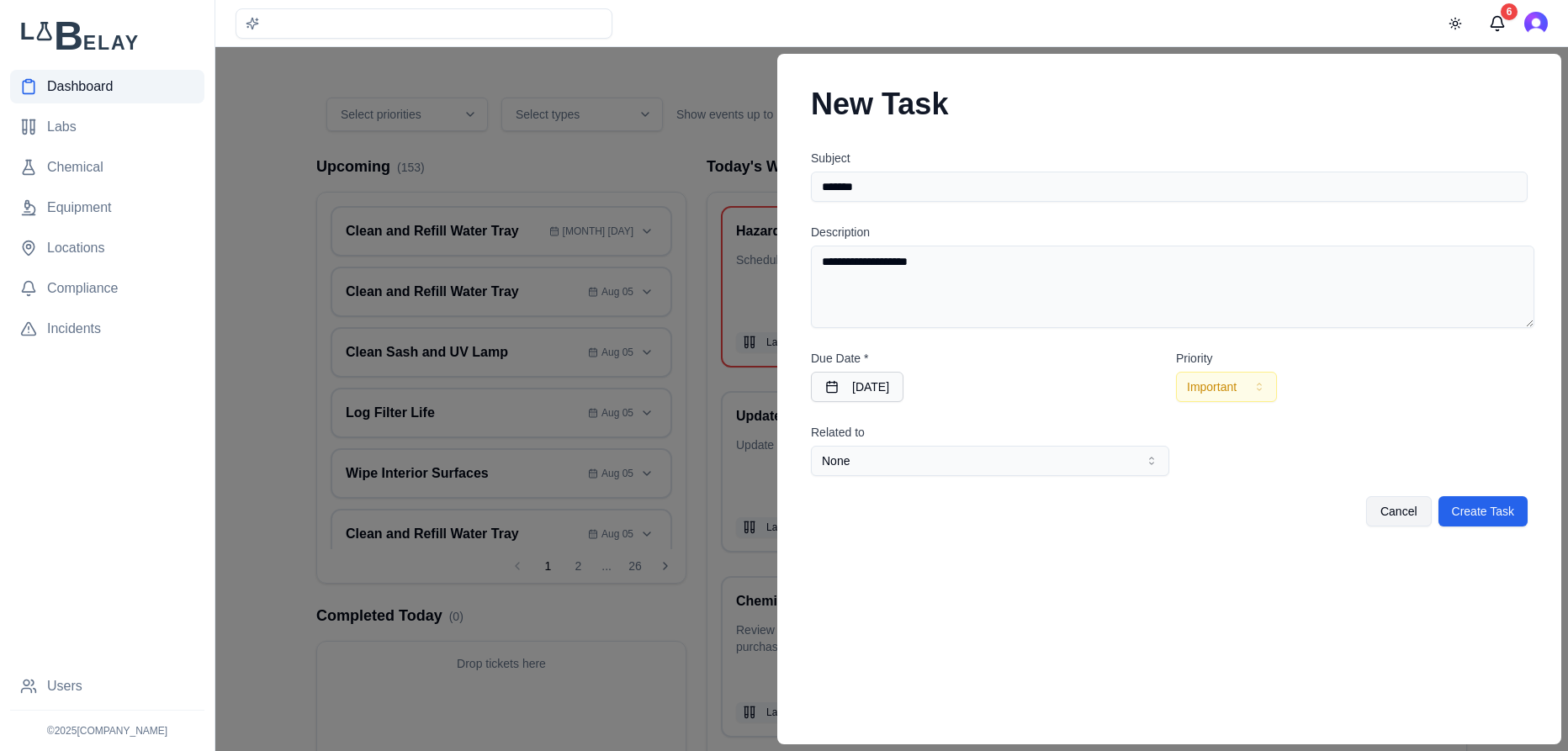 click on "None" at bounding box center [990, 461] 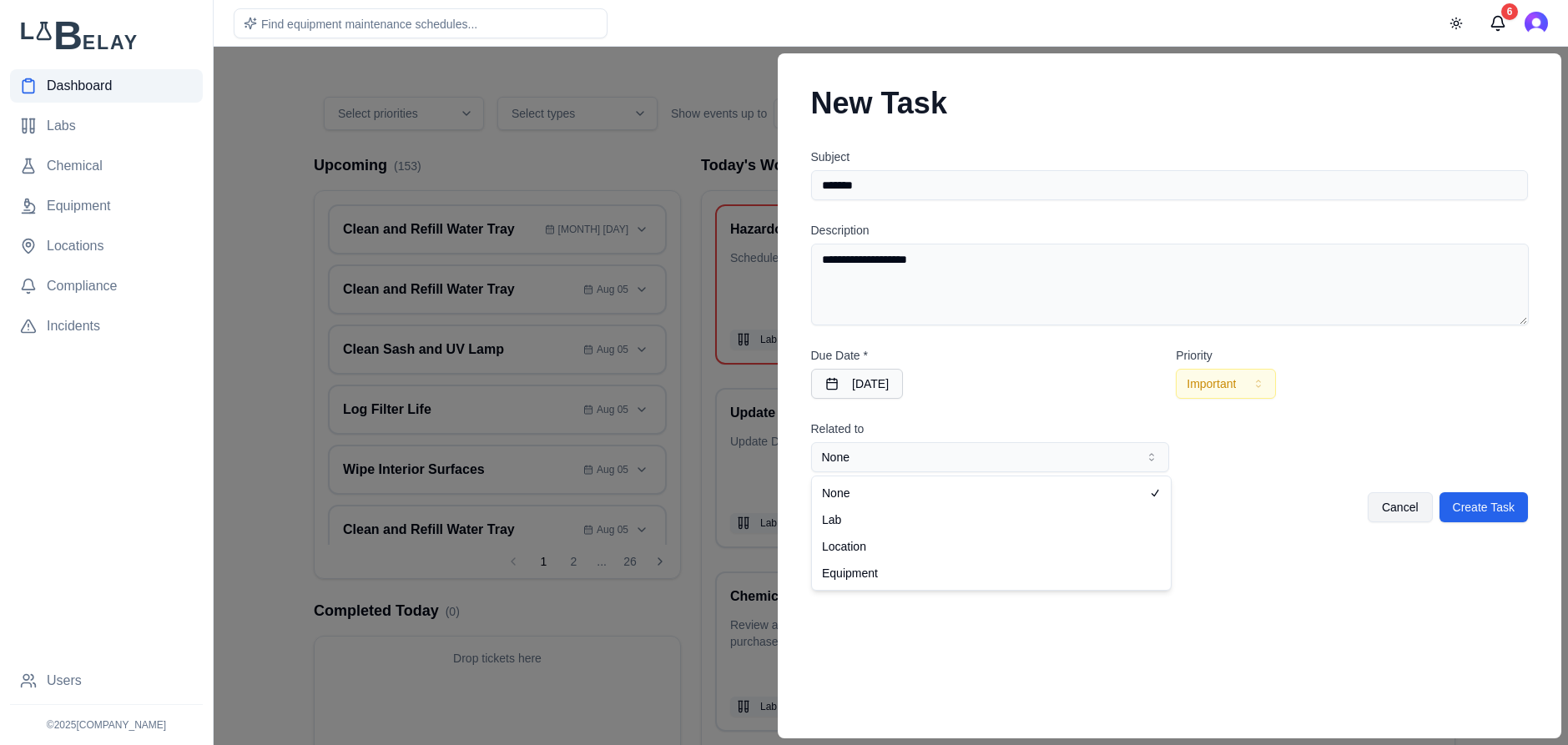 select on "***" 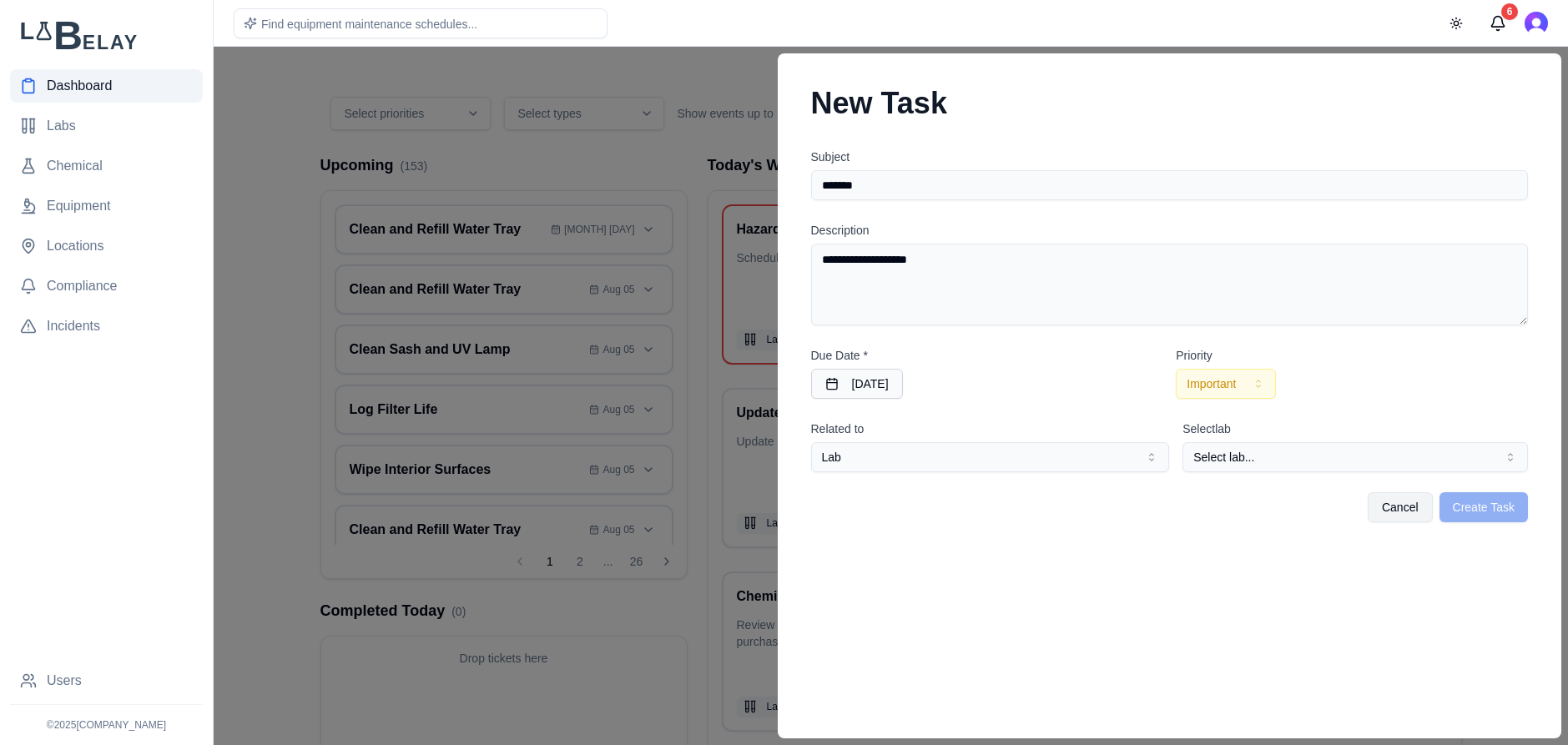 click on "Select lab..." at bounding box center [1355, 457] 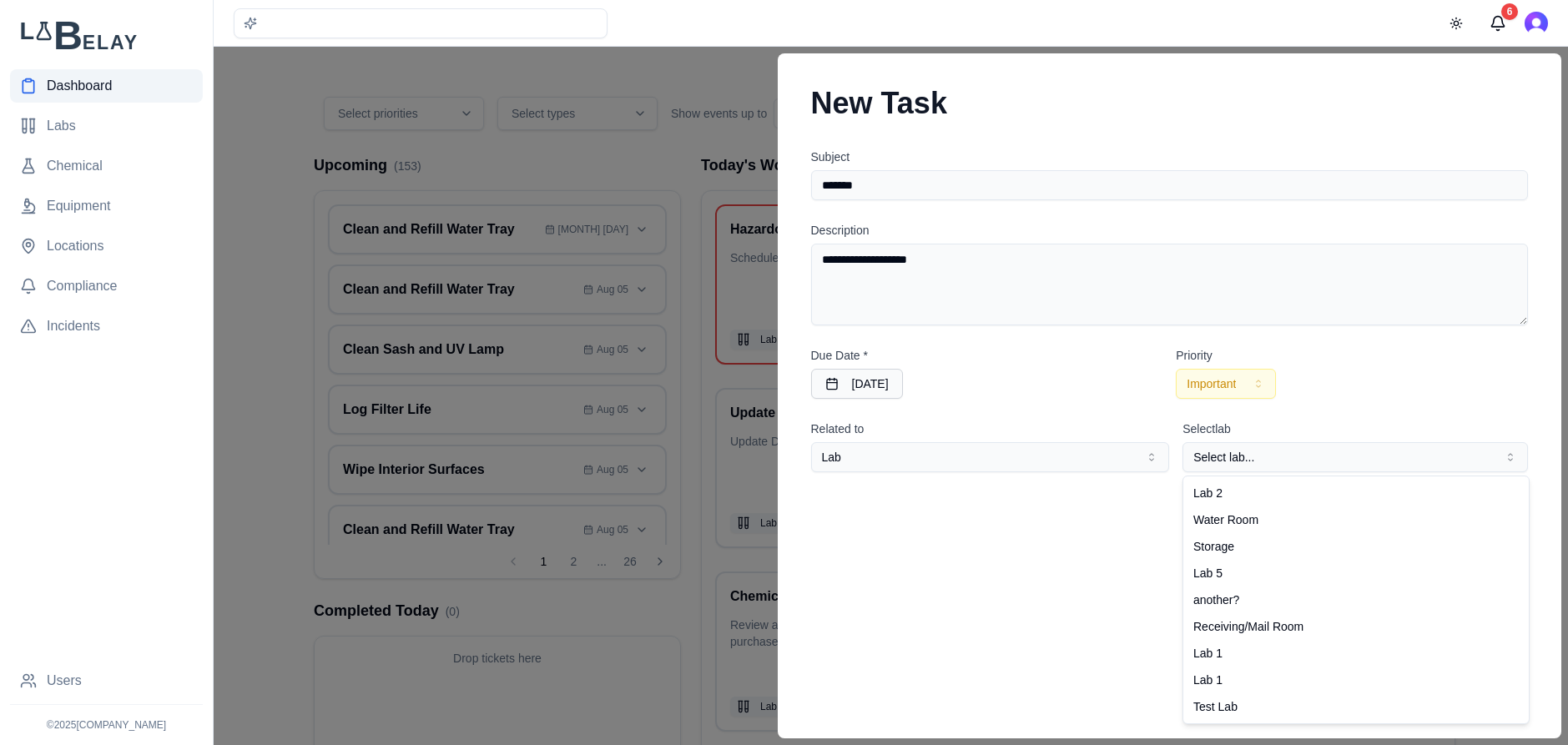 select on "**********" 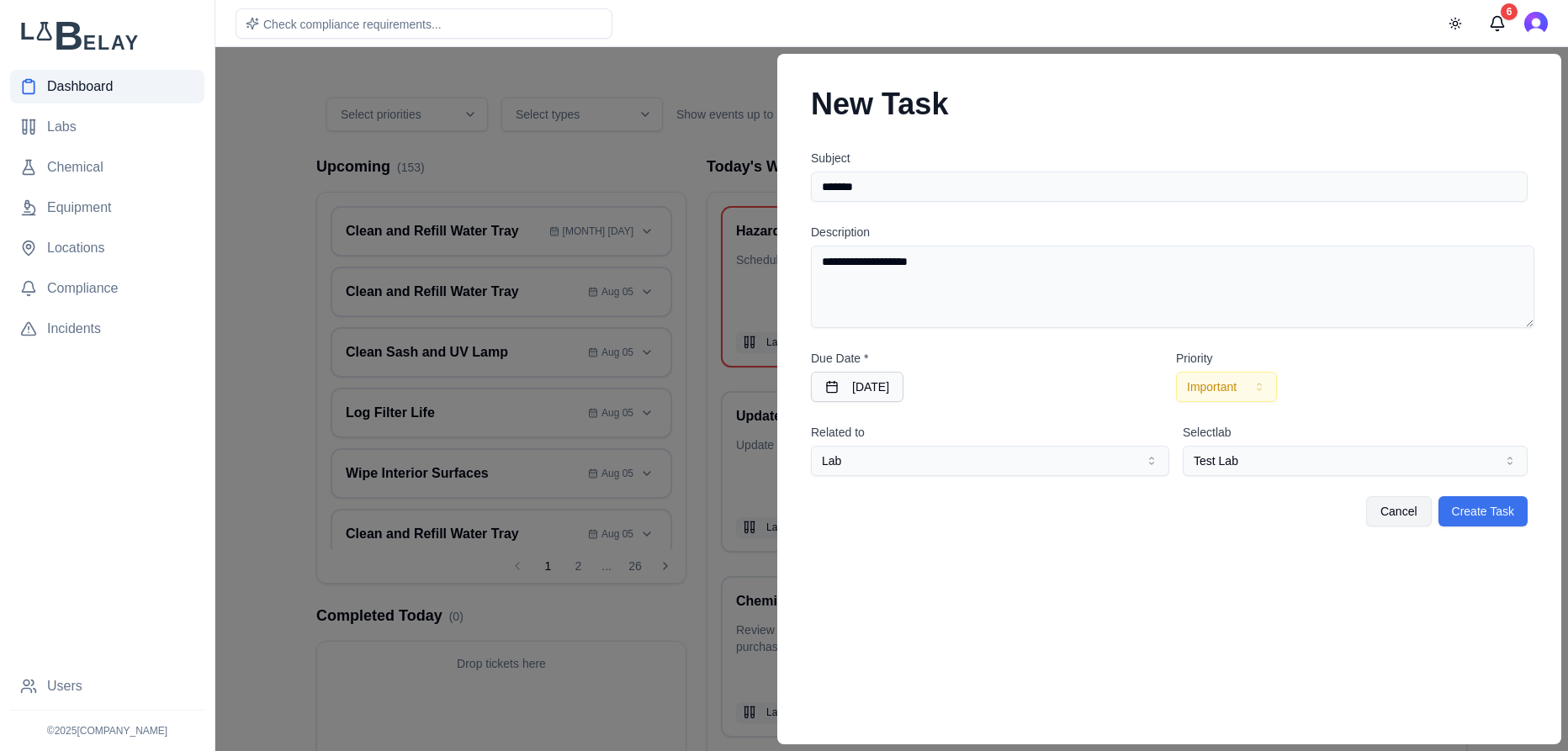 click on "Create Task" at bounding box center [1483, 511] 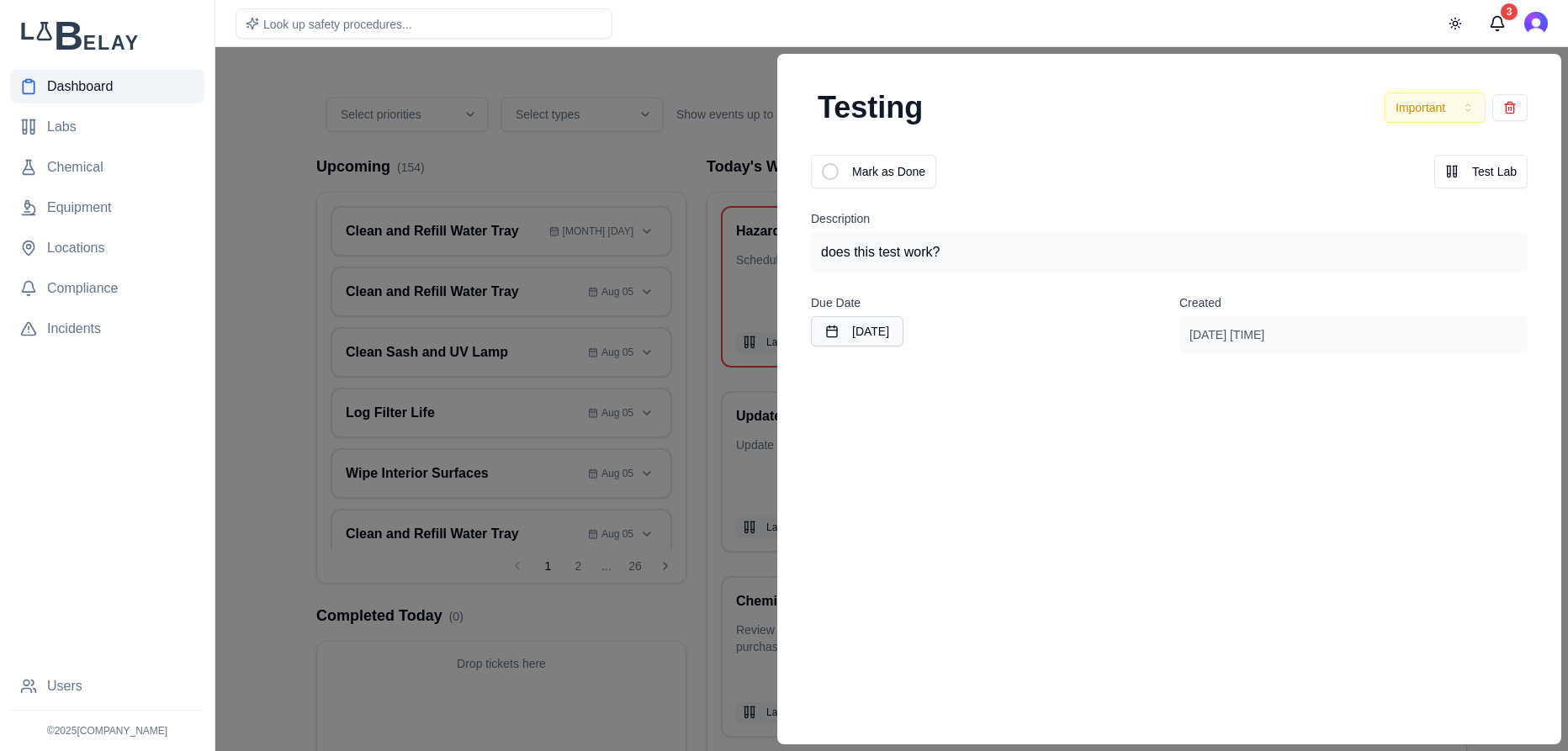 click at bounding box center [784, 399] 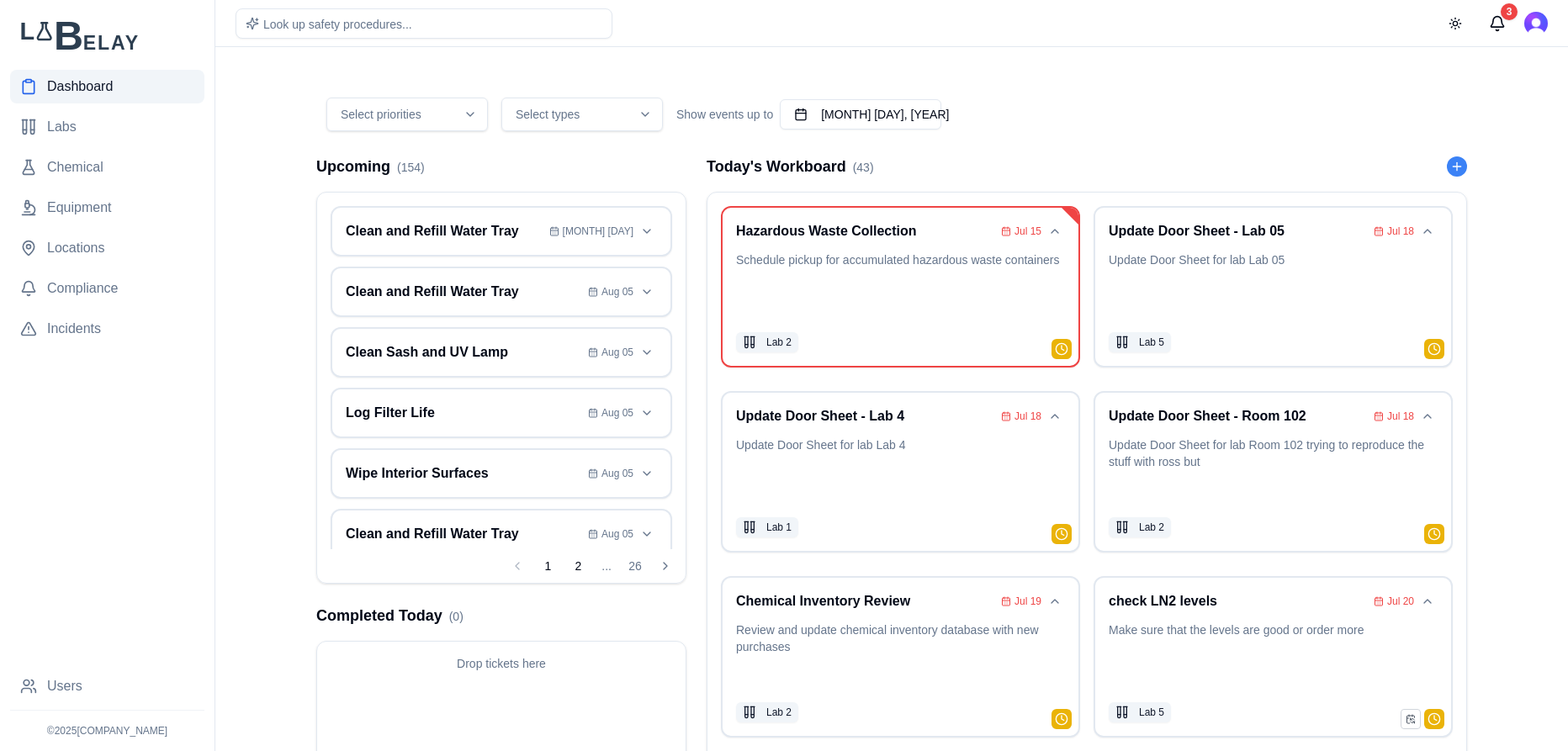 click on "2" at bounding box center [578, 566] 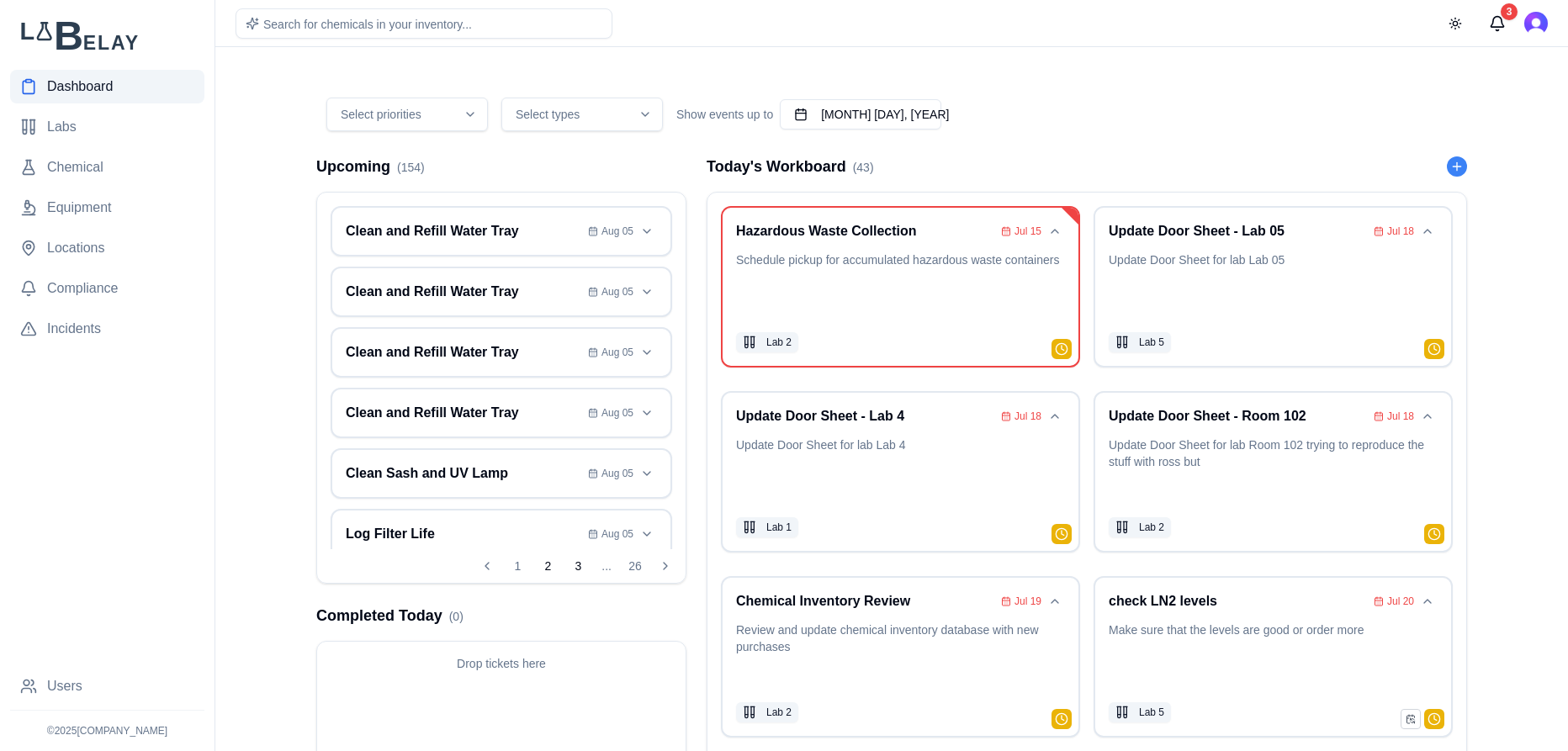 click on "3" at bounding box center [578, 566] 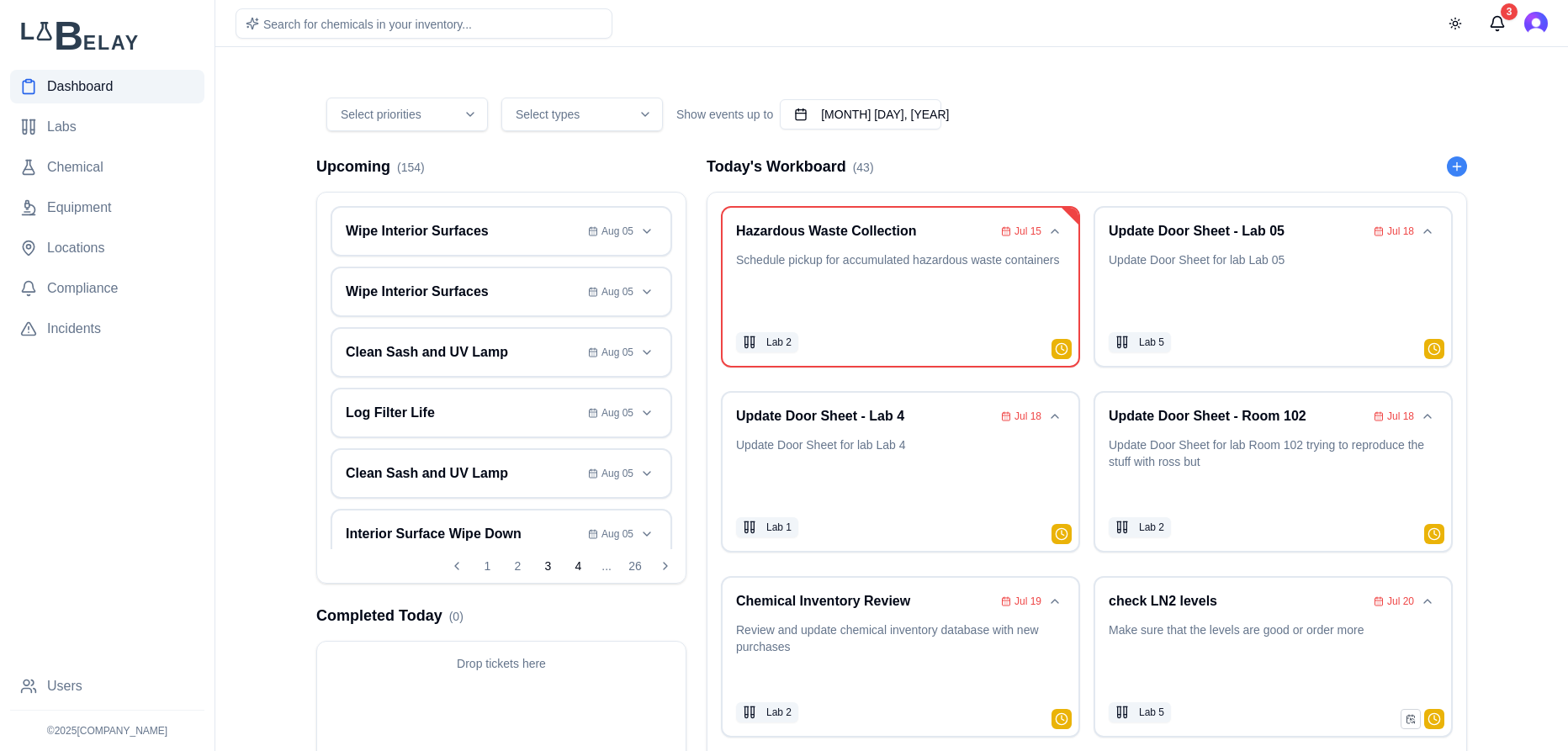 click on "4" at bounding box center [578, 566] 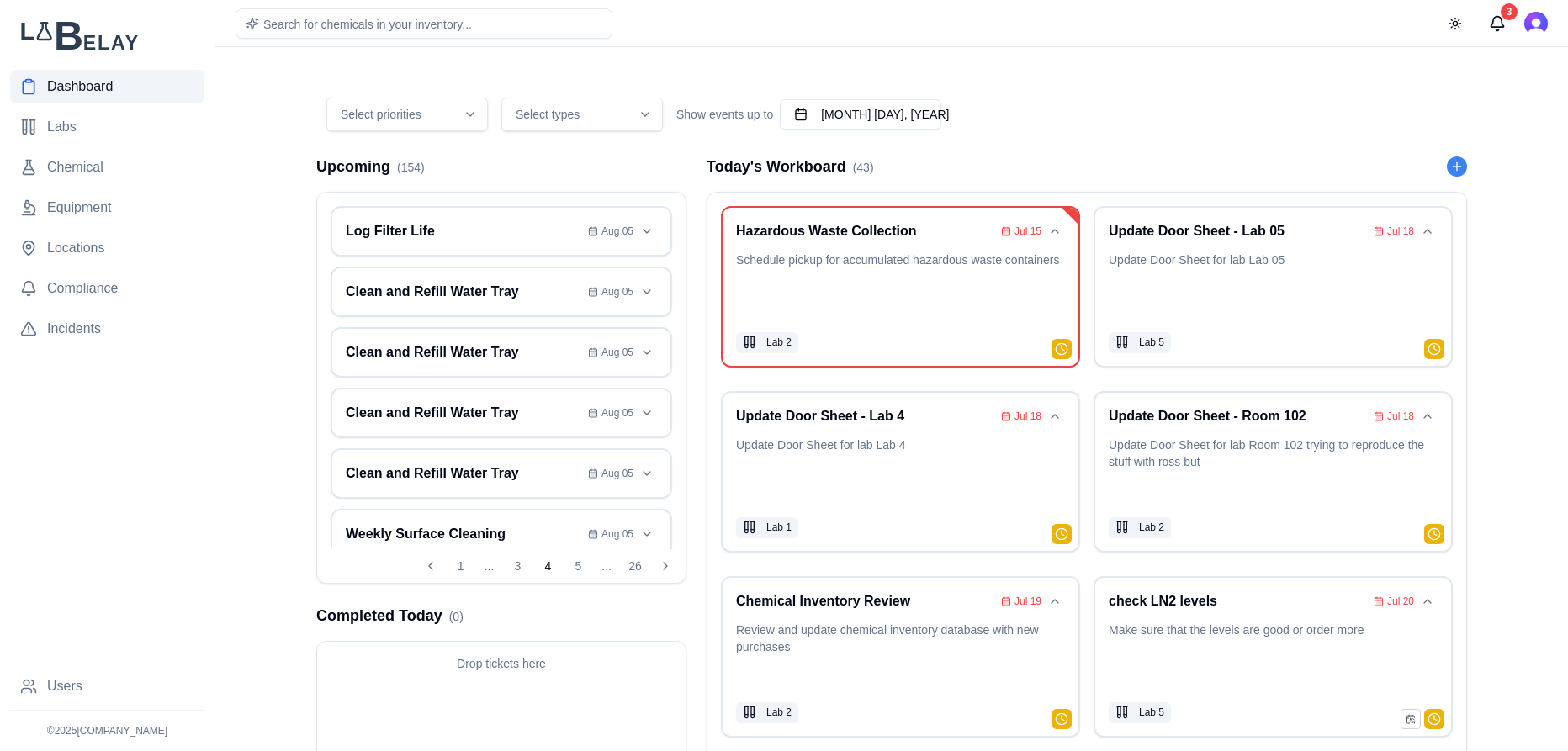 click on "5" at bounding box center (578, 566) 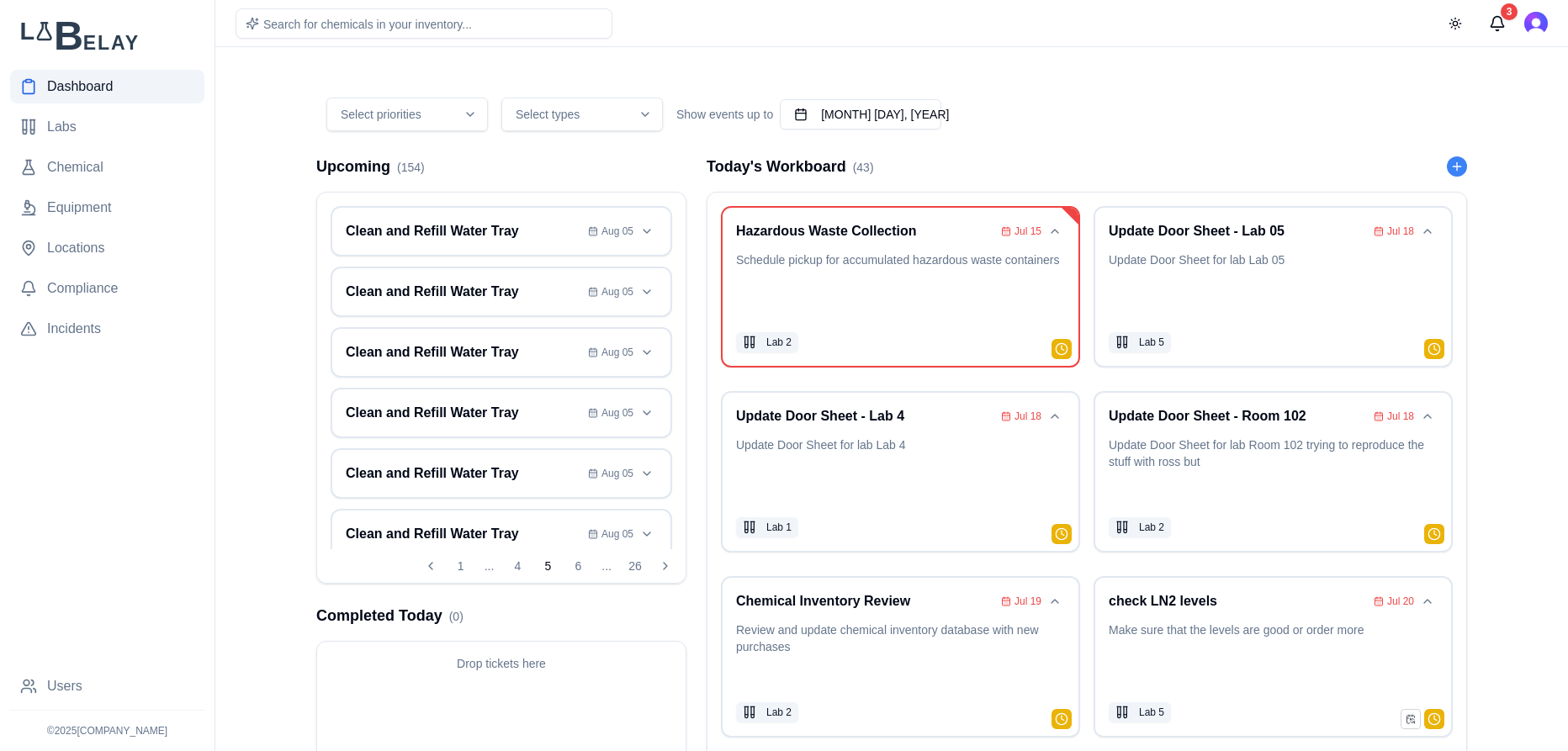 click on "6" at bounding box center (578, 566) 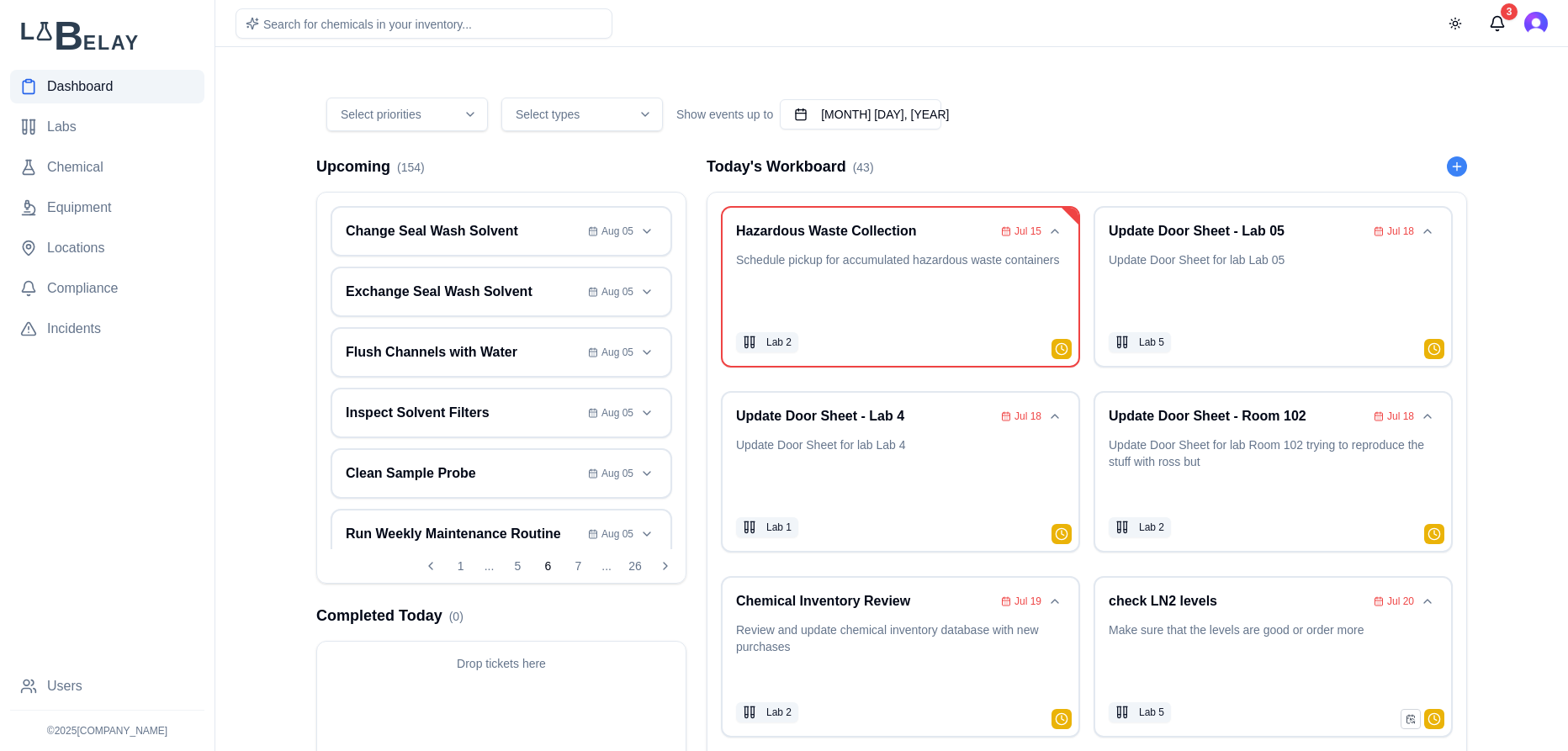 click on "7" at bounding box center [578, 566] 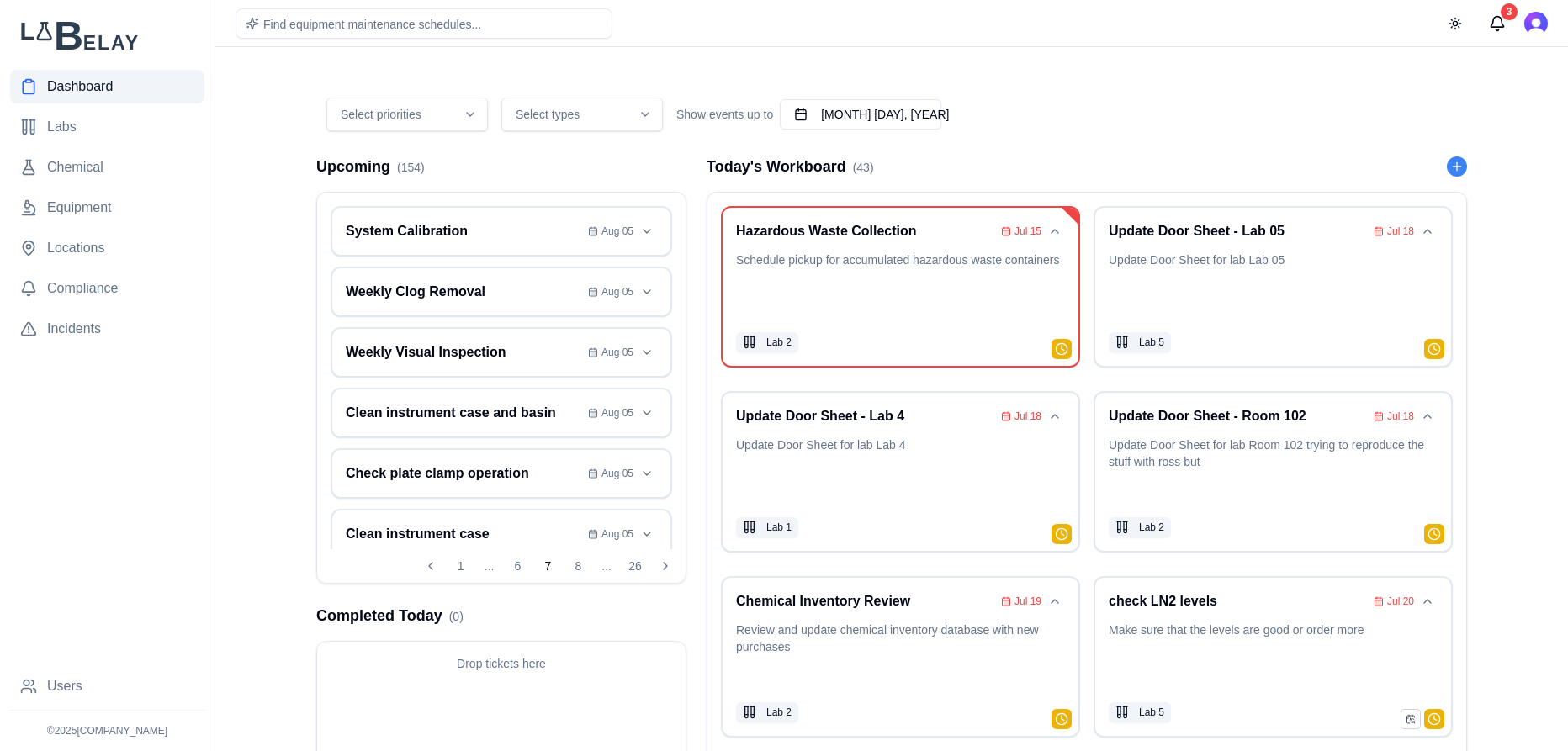 click on "8" at bounding box center [578, 566] 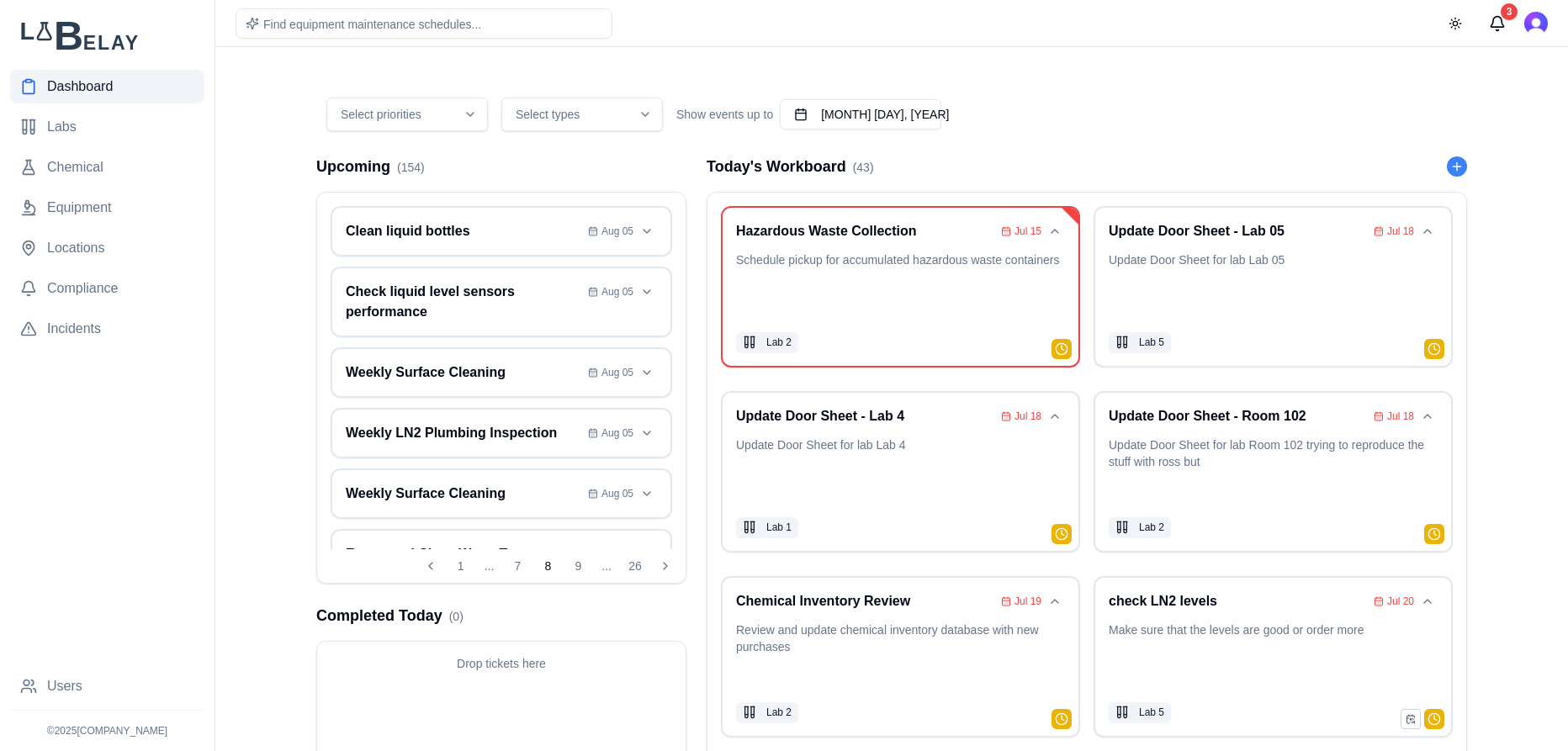 click on "9" at bounding box center (578, 566) 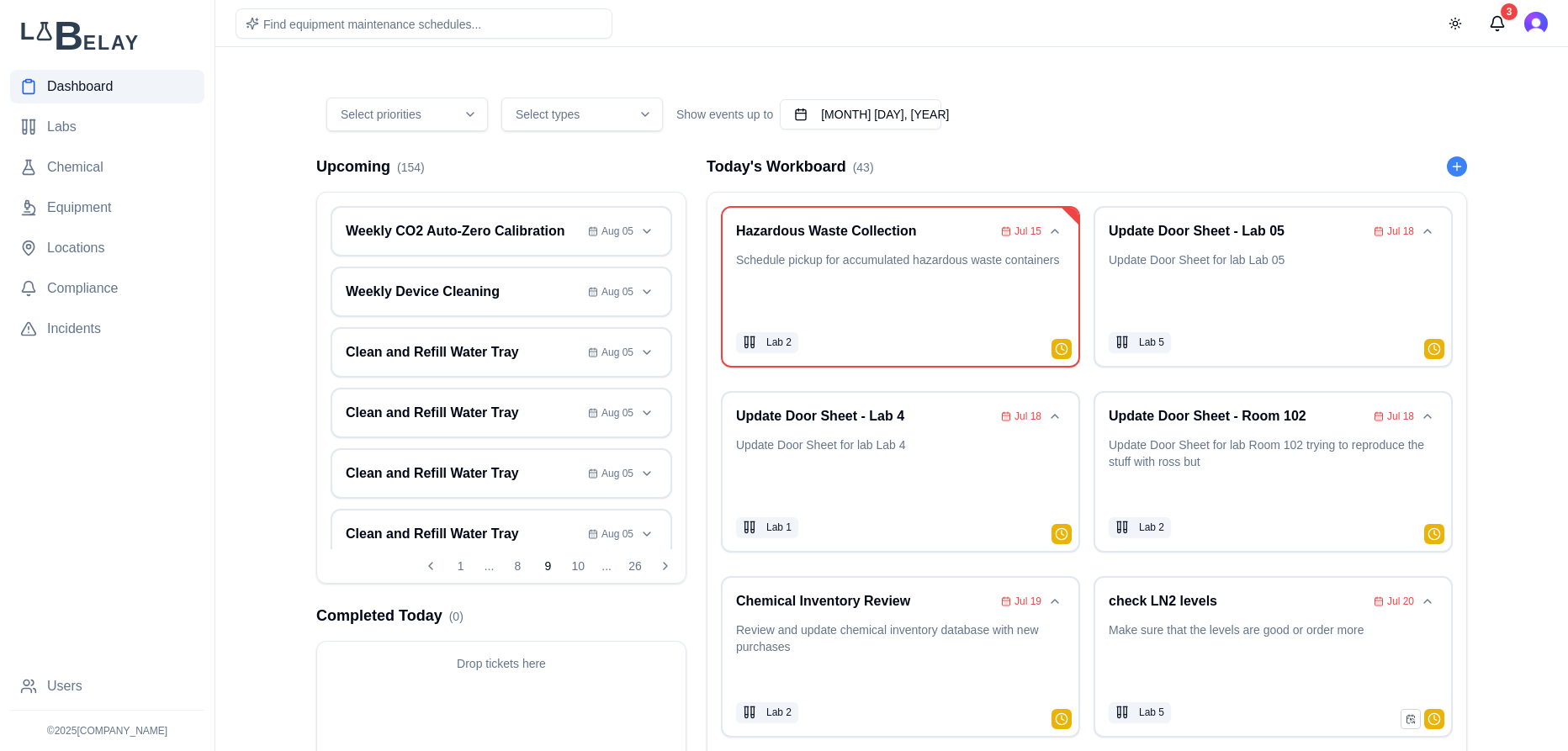 click on "10" at bounding box center [578, 566] 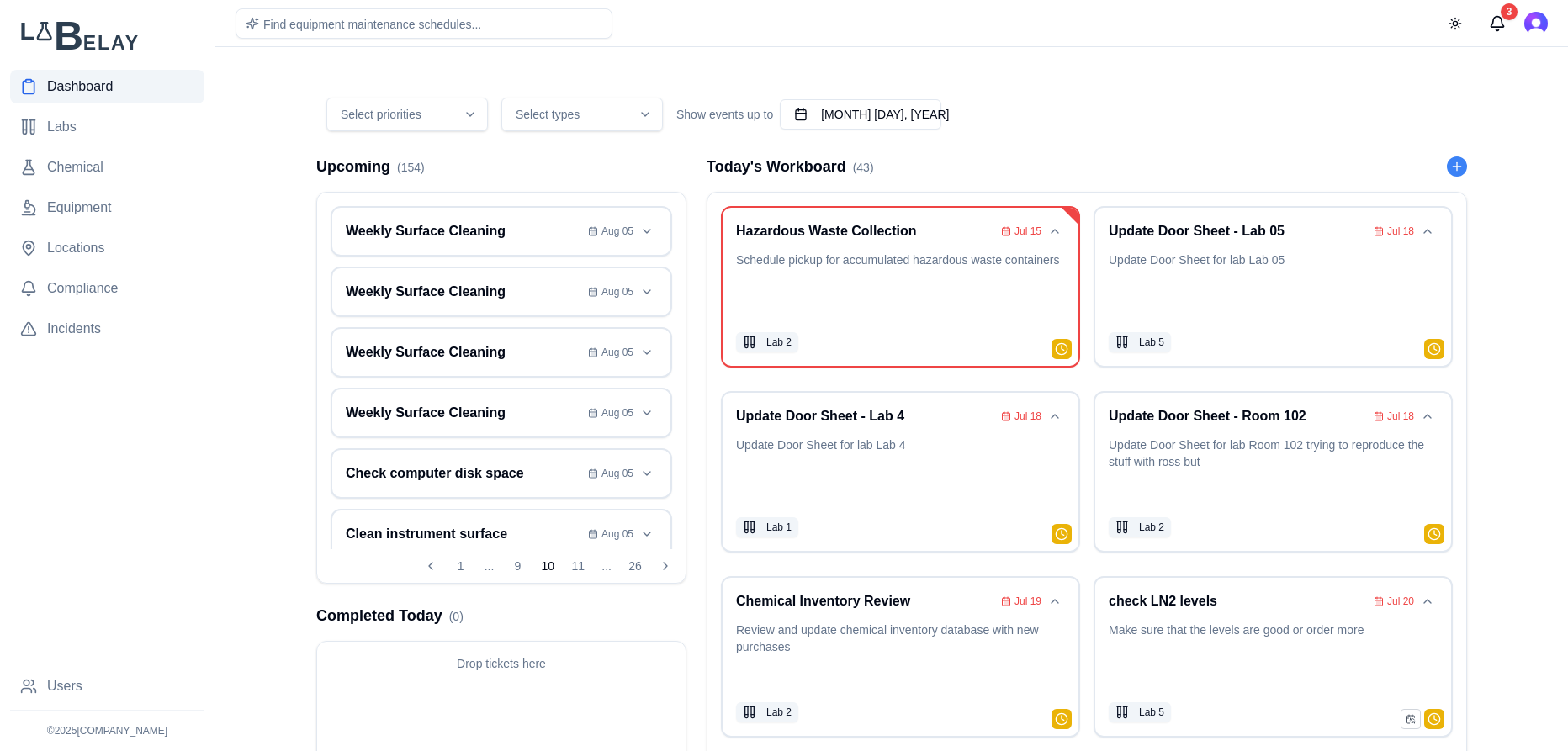 click on "11" at bounding box center [578, 566] 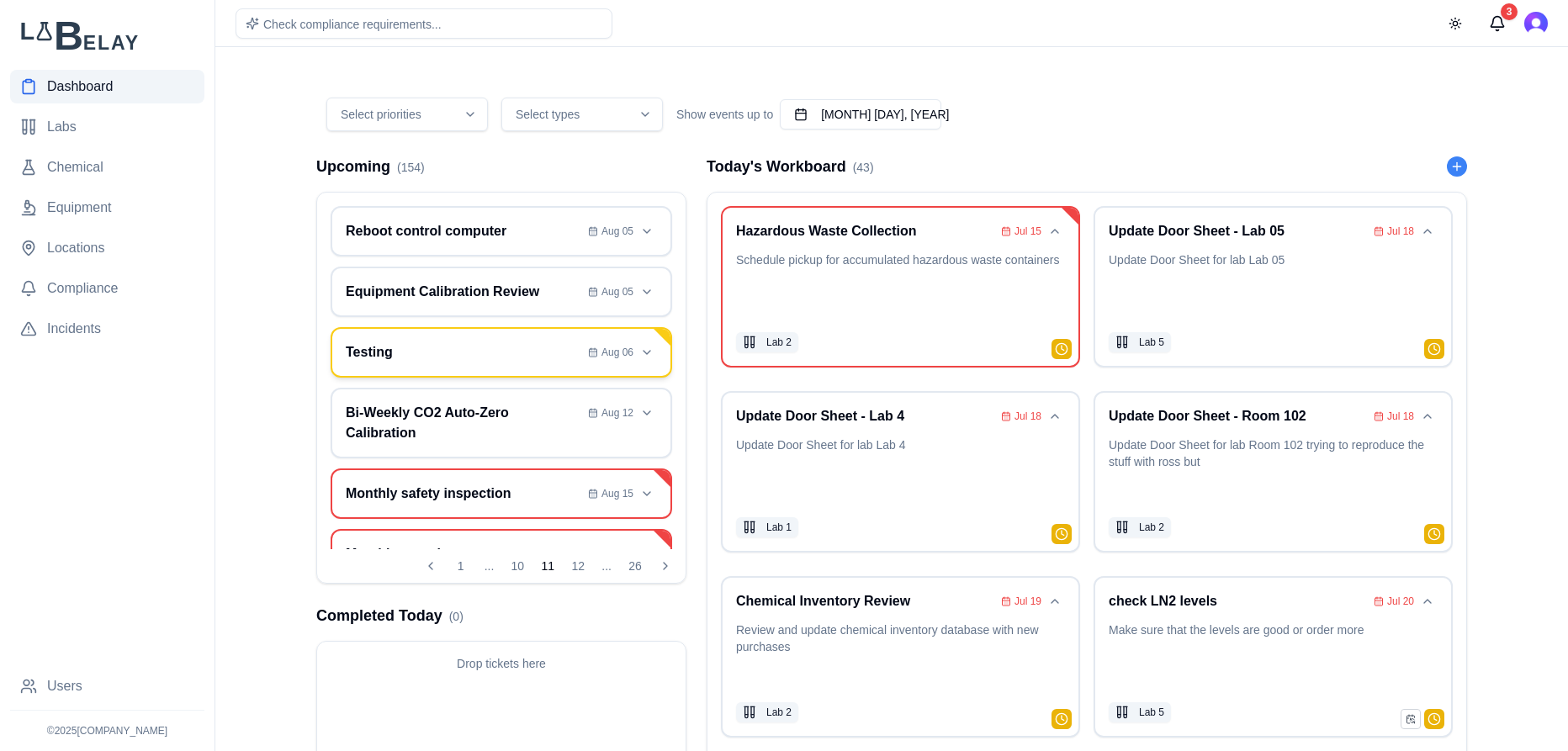 click on "Testing" at bounding box center [464, 352] 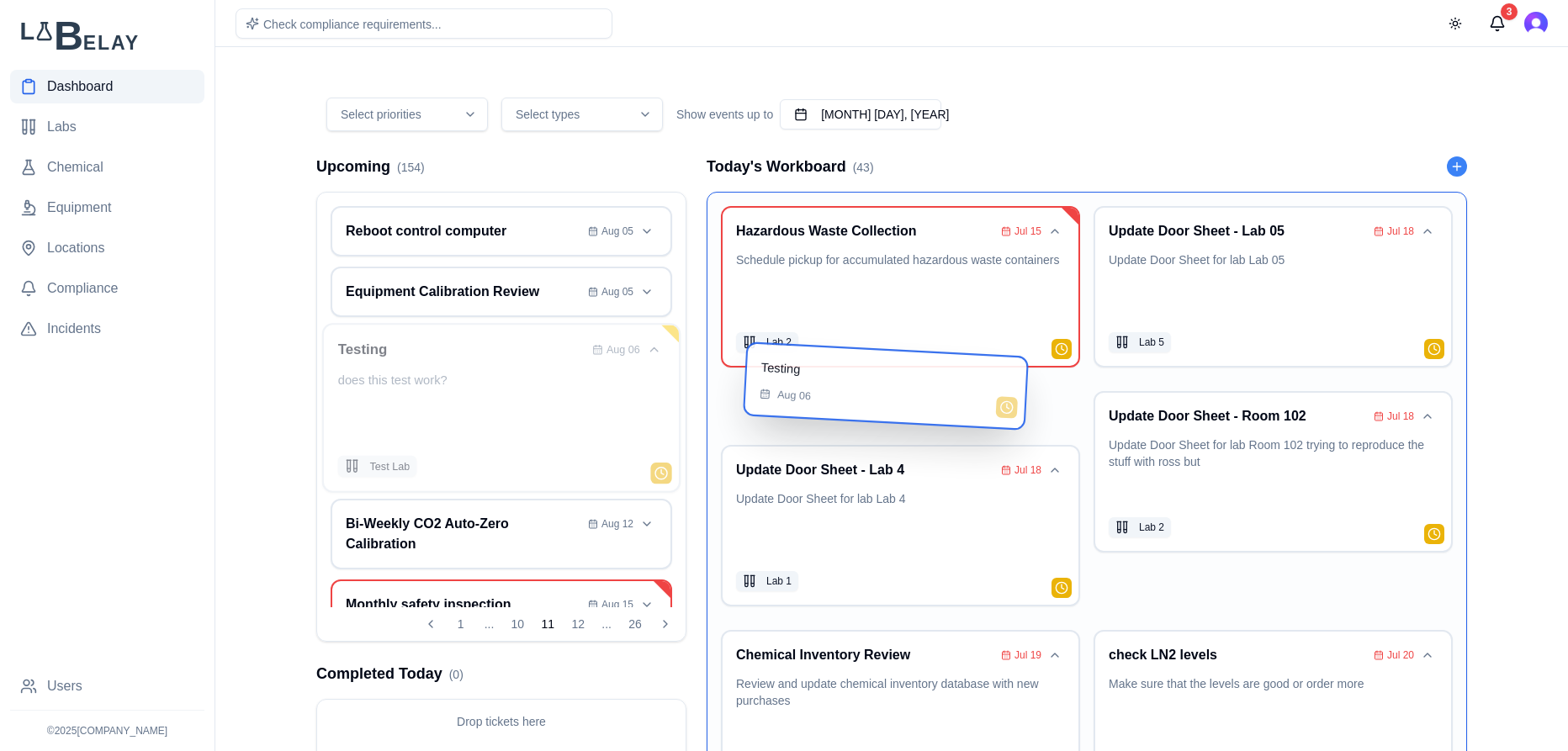drag, startPoint x: 497, startPoint y: 379, endPoint x: 918, endPoint y: 403, distance: 421.6835 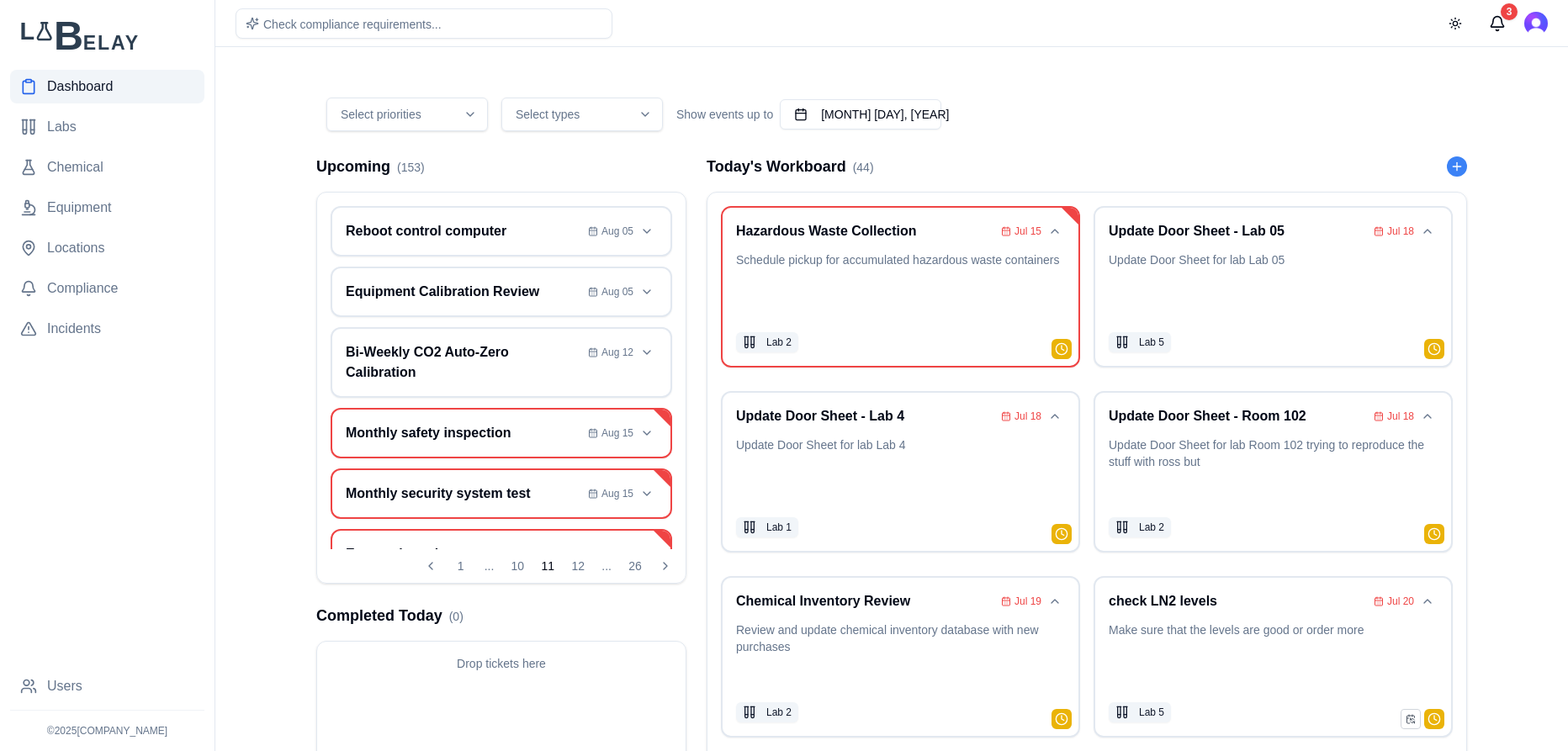 scroll, scrollTop: 81, scrollLeft: 0, axis: vertical 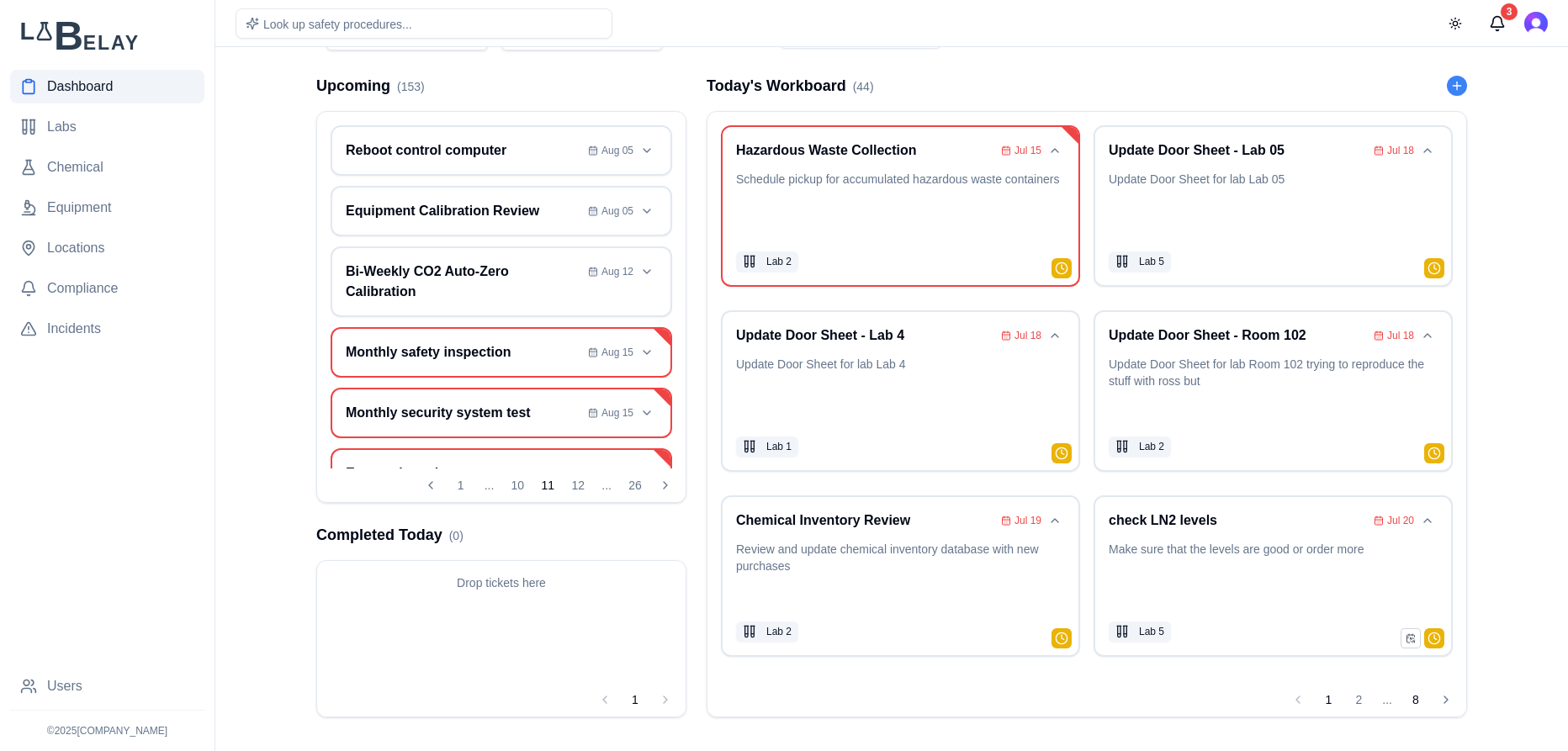 click on "8" at bounding box center (1416, 700) 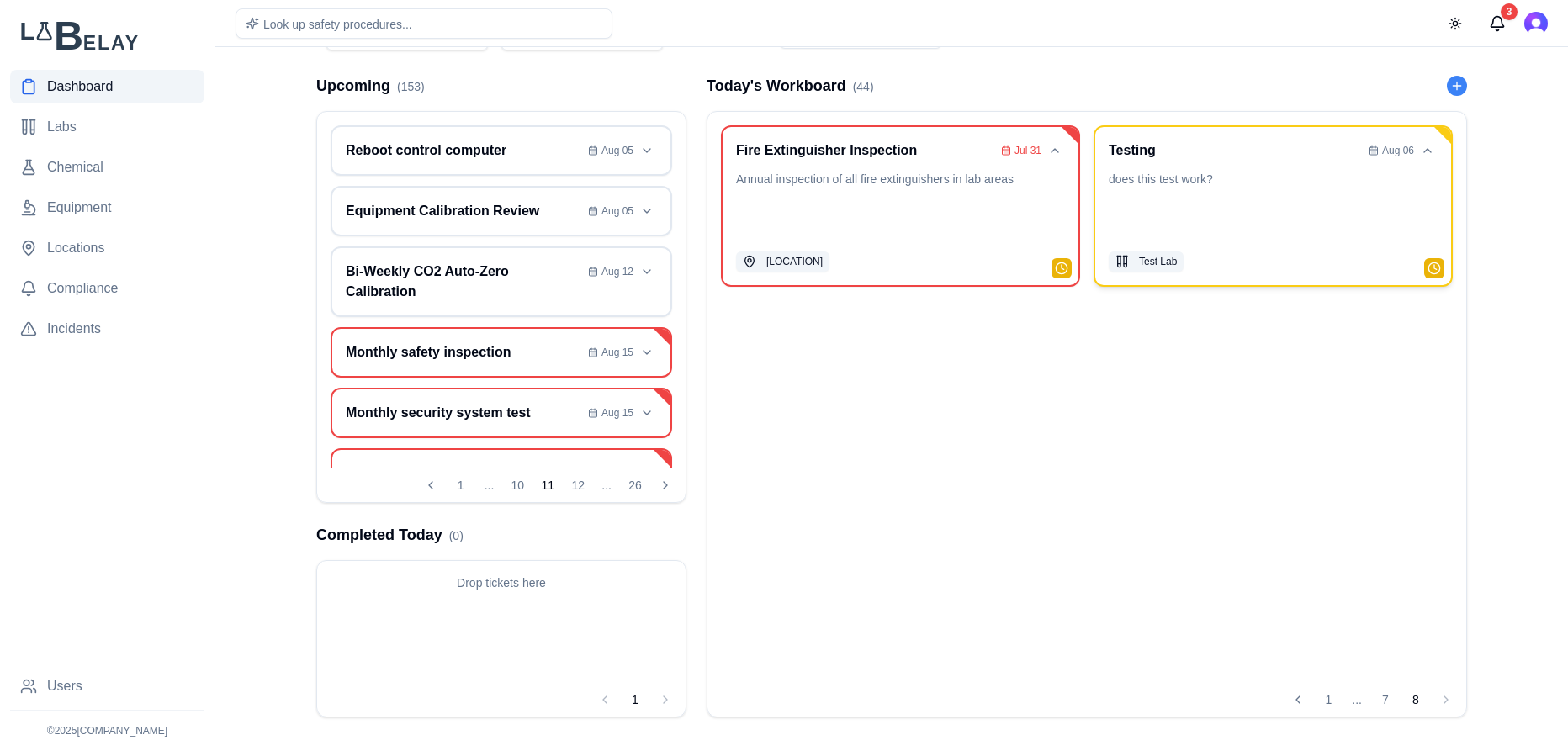 click on "does this test work?" at bounding box center [1273, 206] 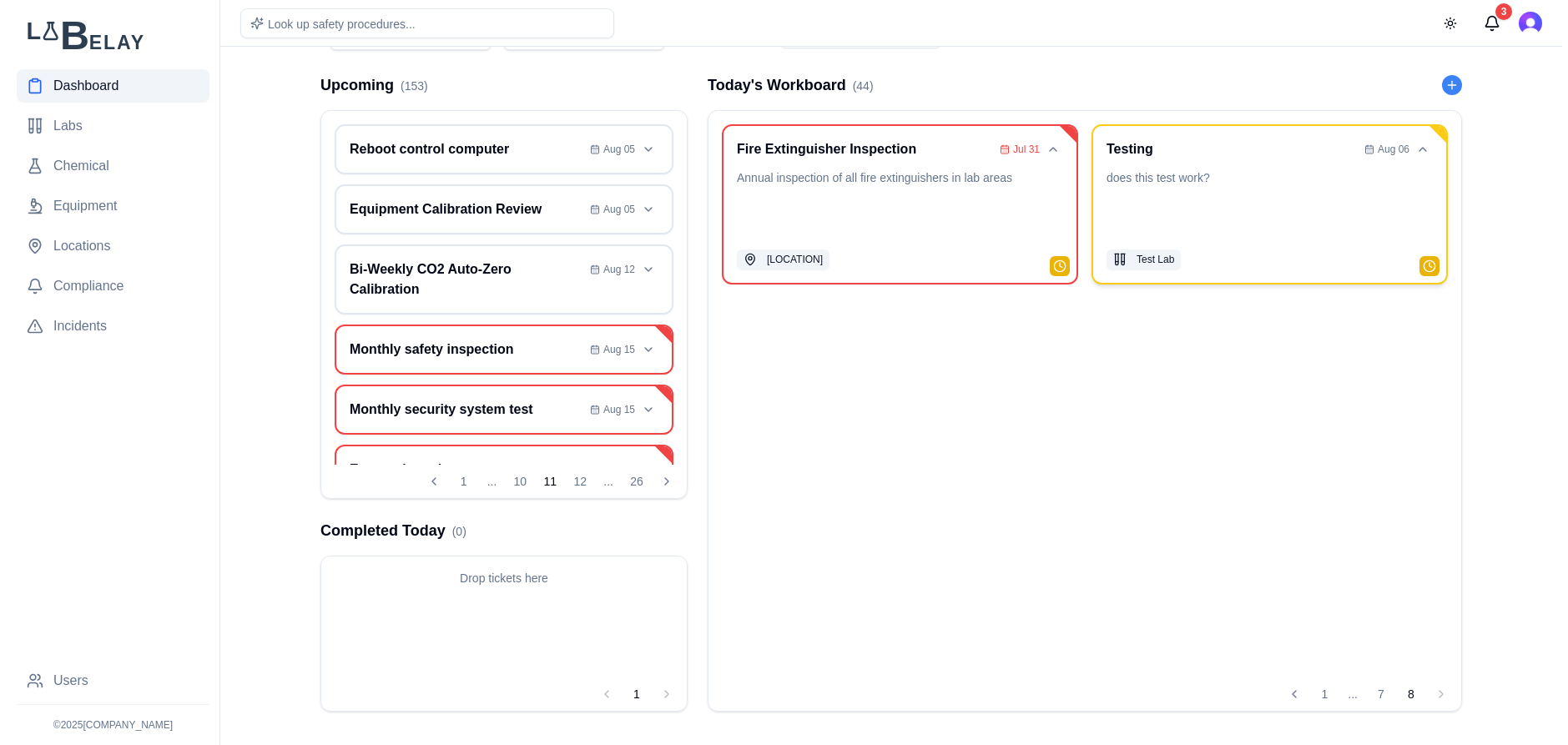 scroll, scrollTop: 0, scrollLeft: 0, axis: both 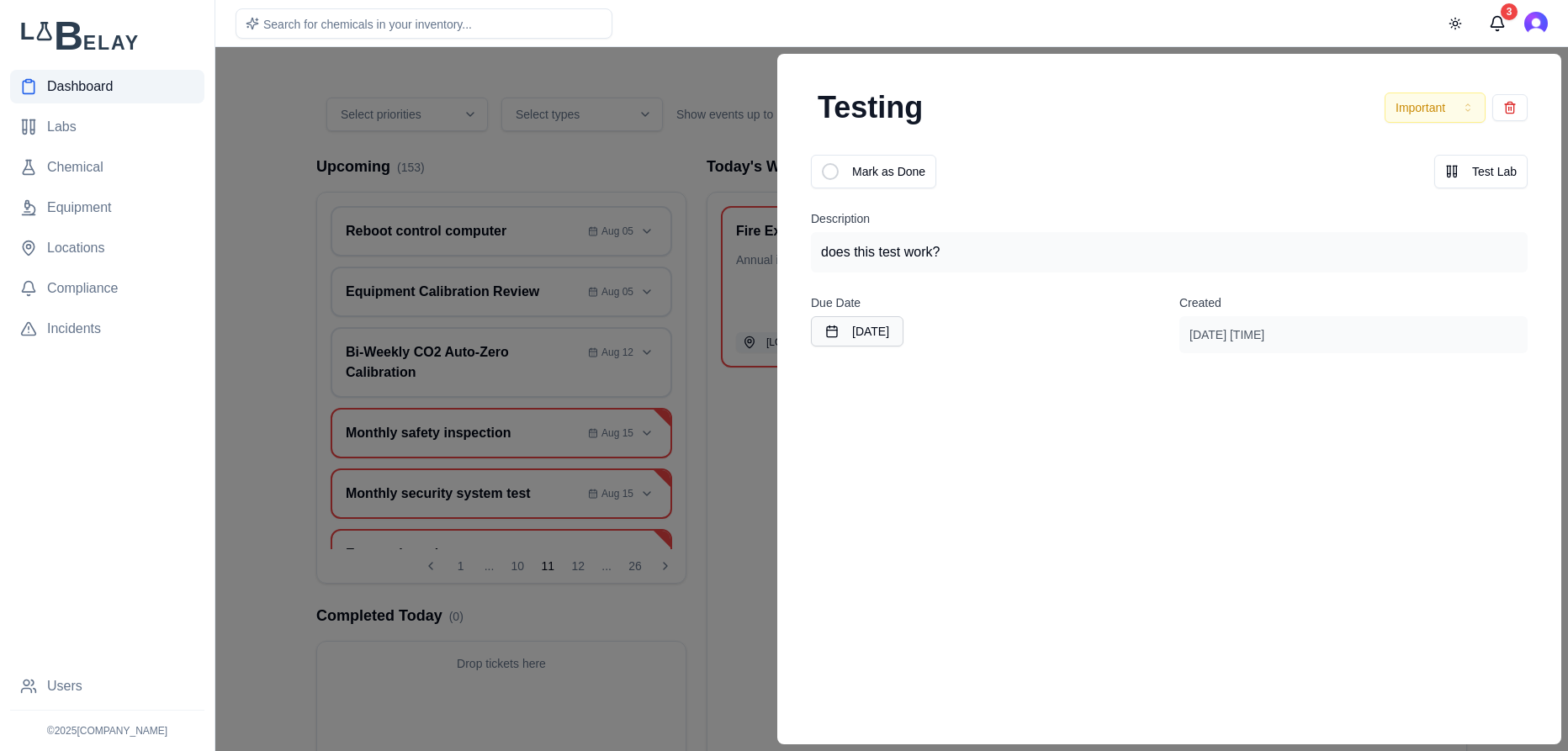 click on "Important" at bounding box center (1435, 108) 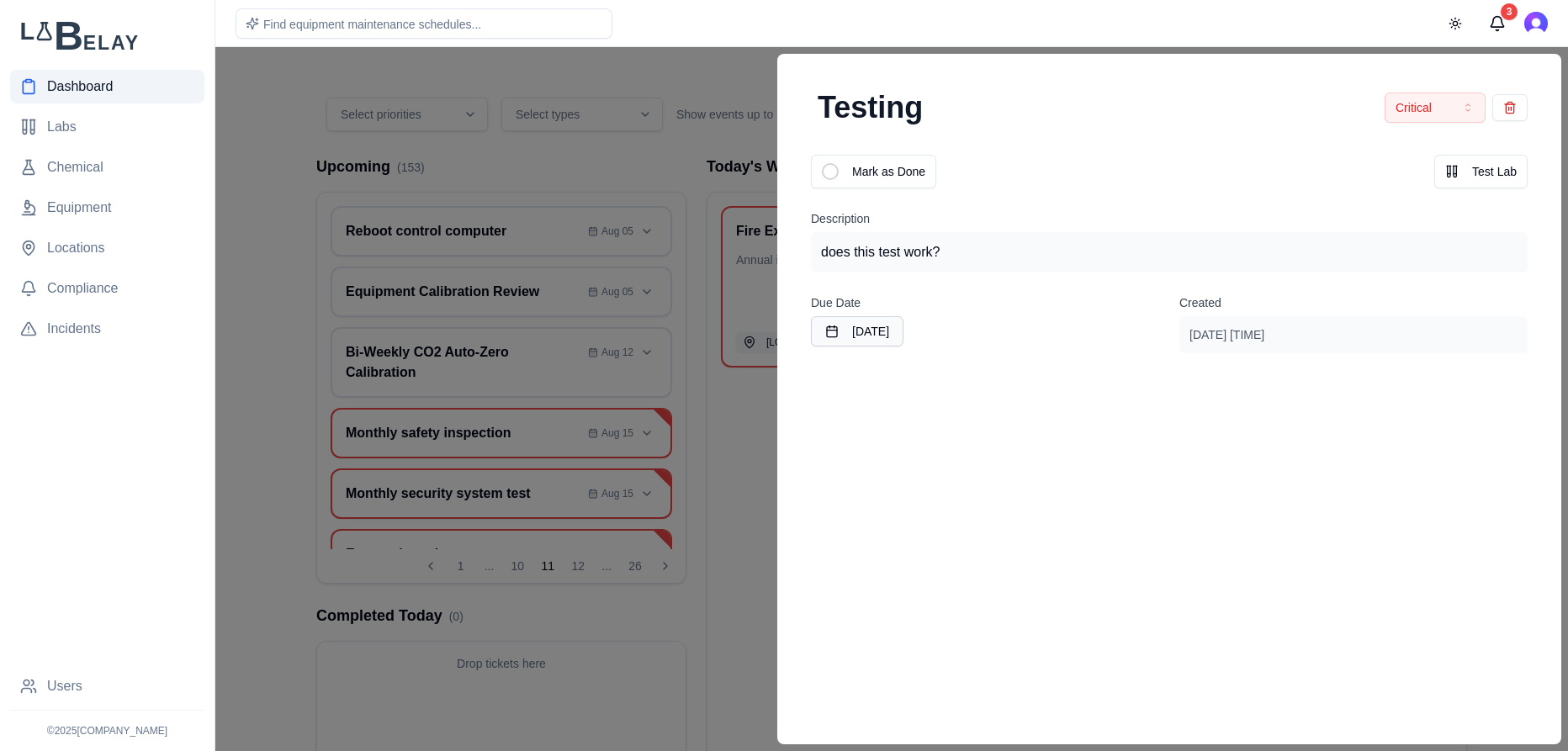 click at bounding box center [784, 399] 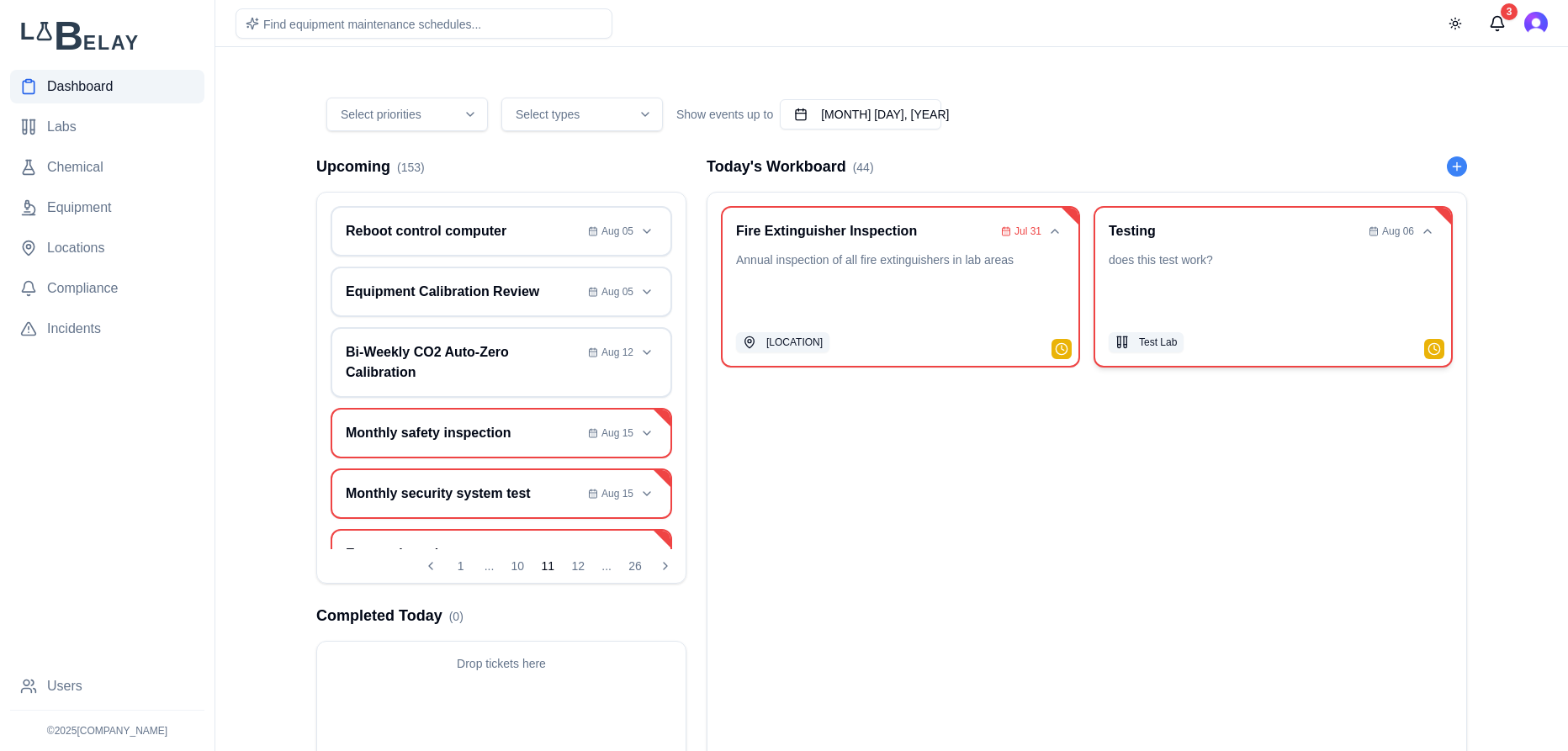 click on "does this test work?" at bounding box center (1273, 287) 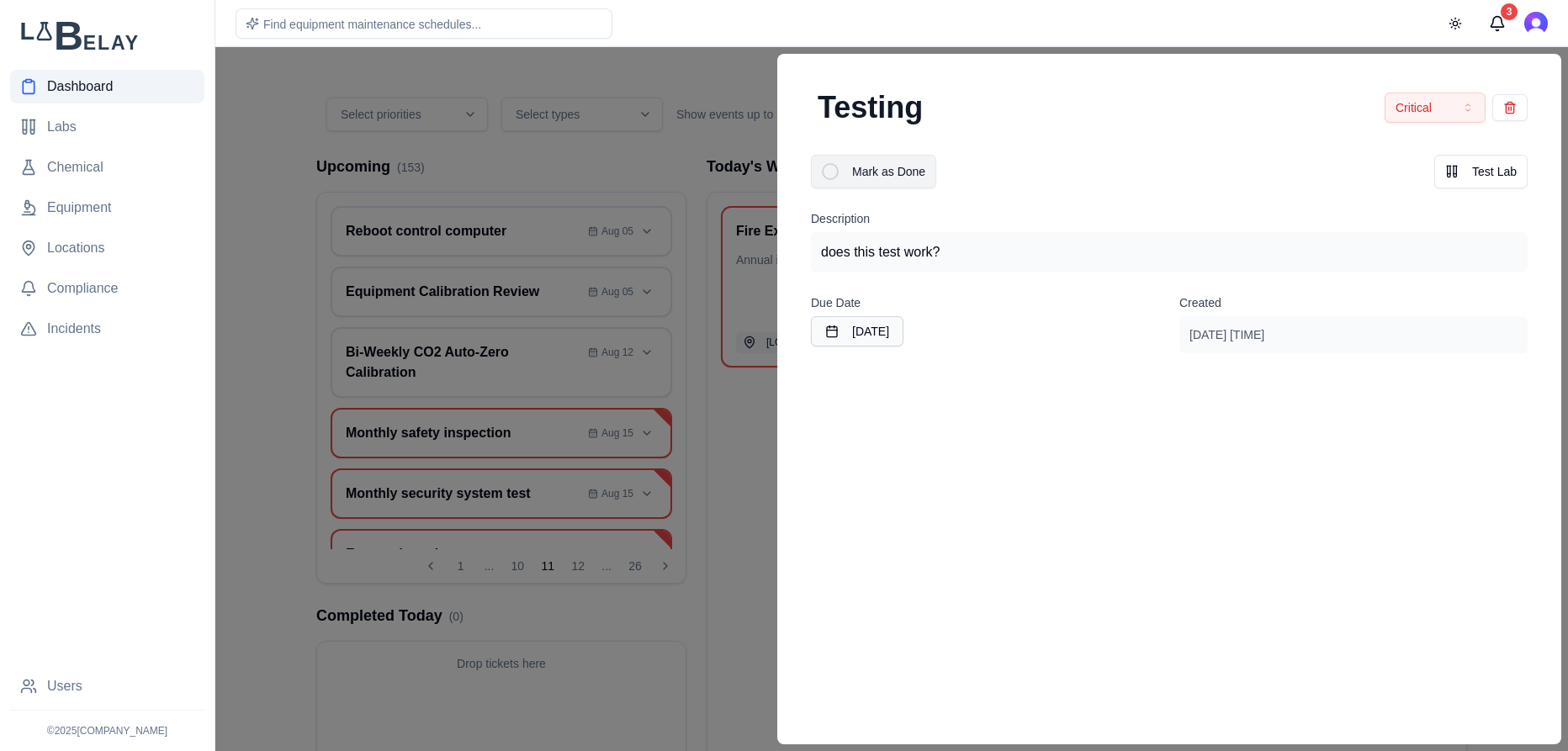click on "Mark as Done" at bounding box center [888, 172] 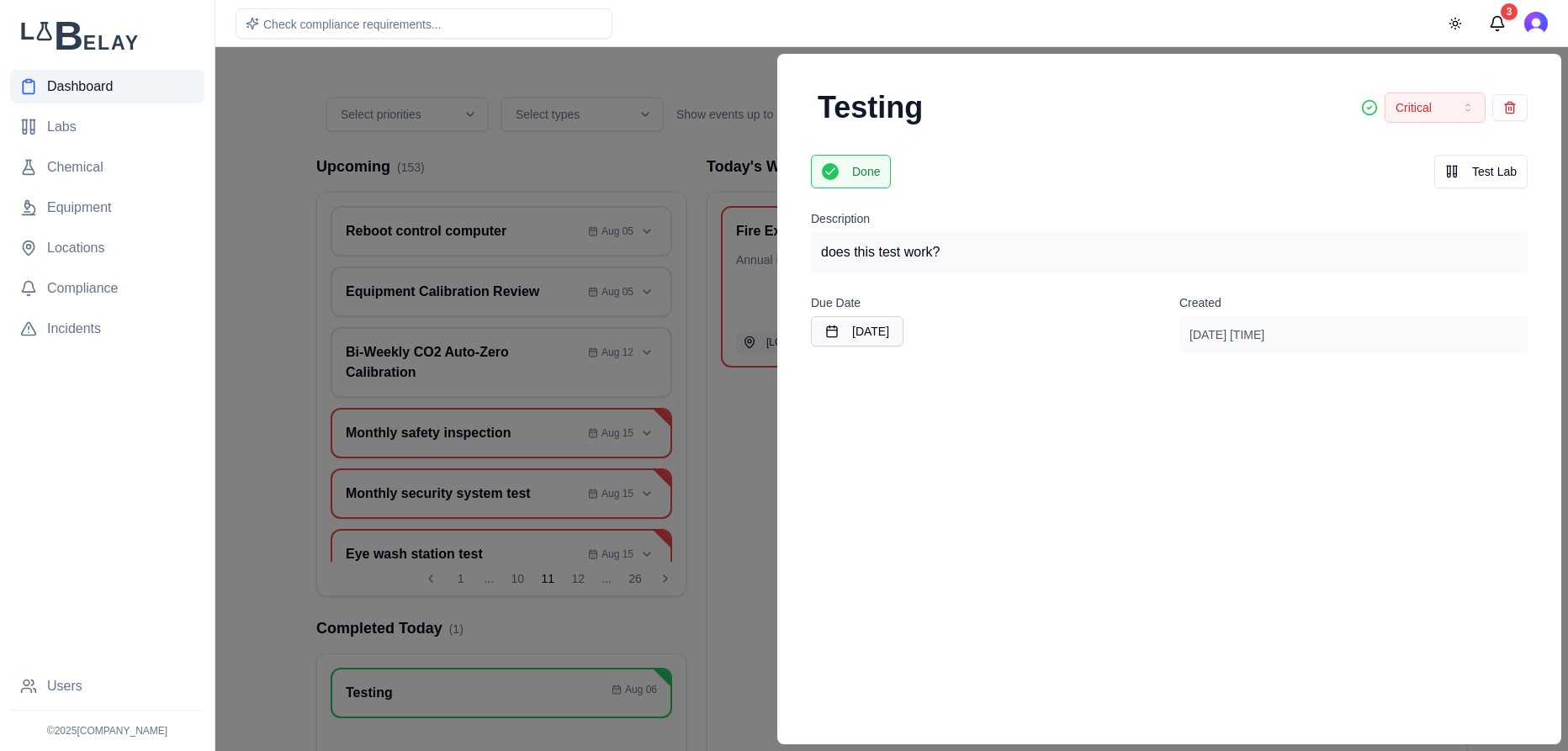 click at bounding box center [784, 399] 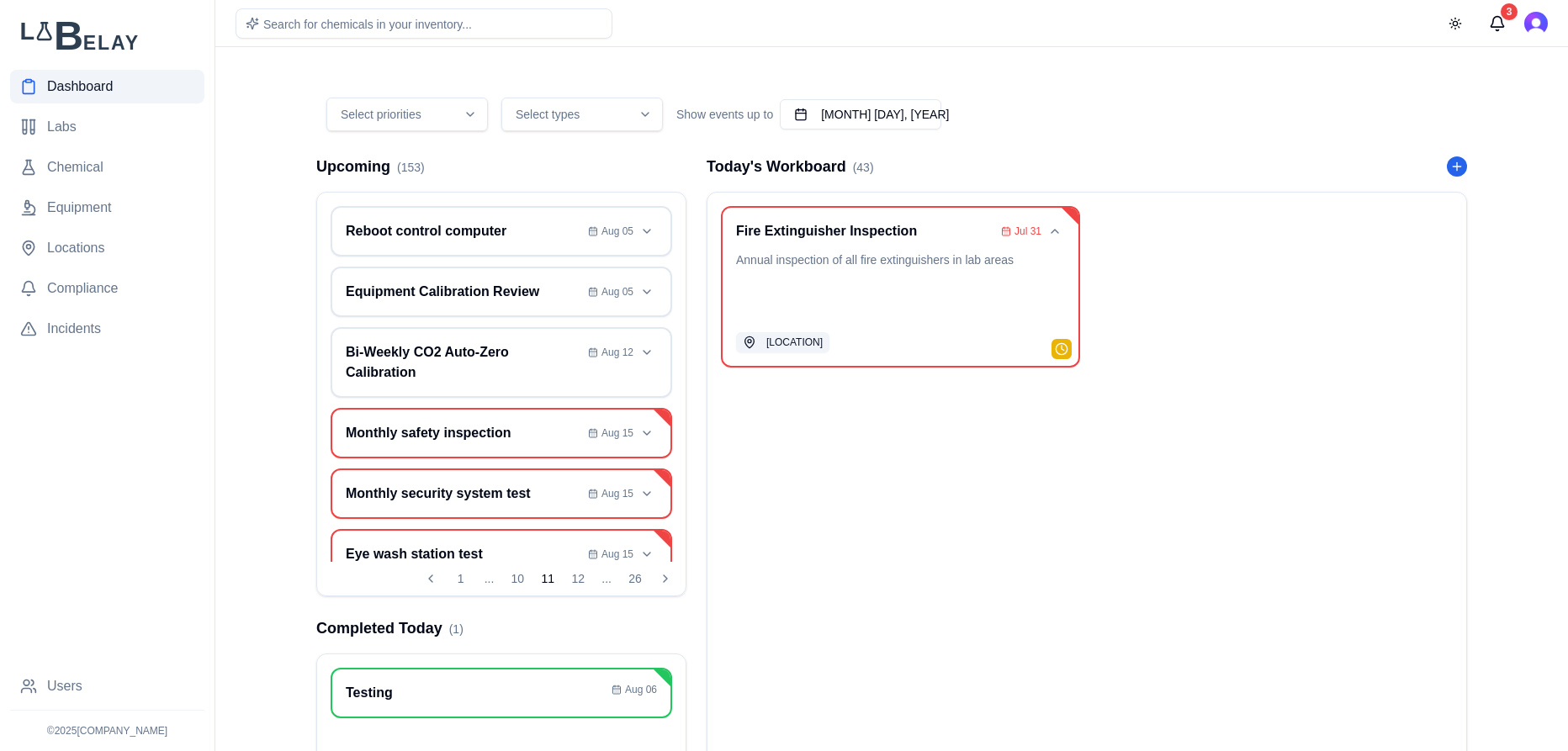 click 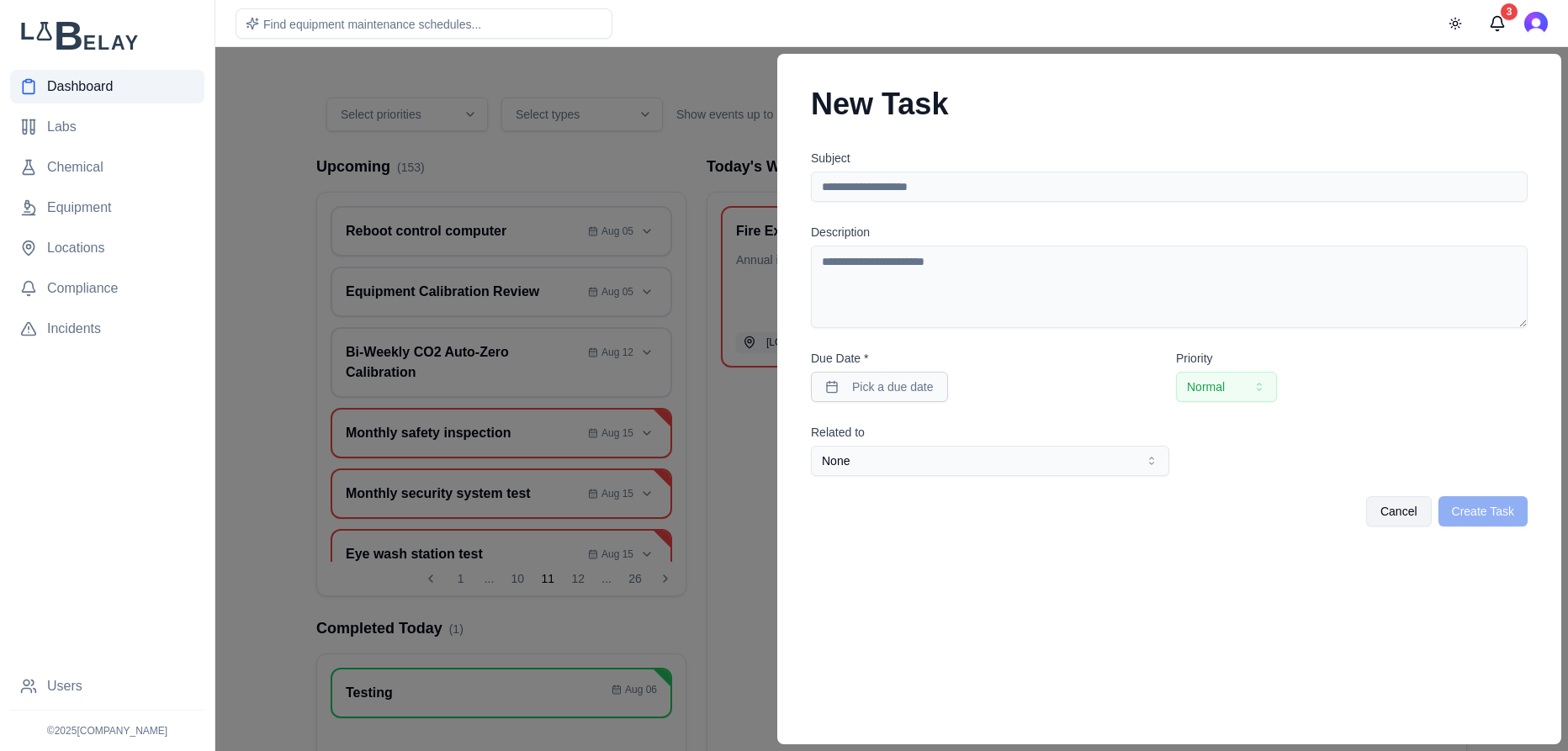 click on "Subject" at bounding box center [1169, 187] 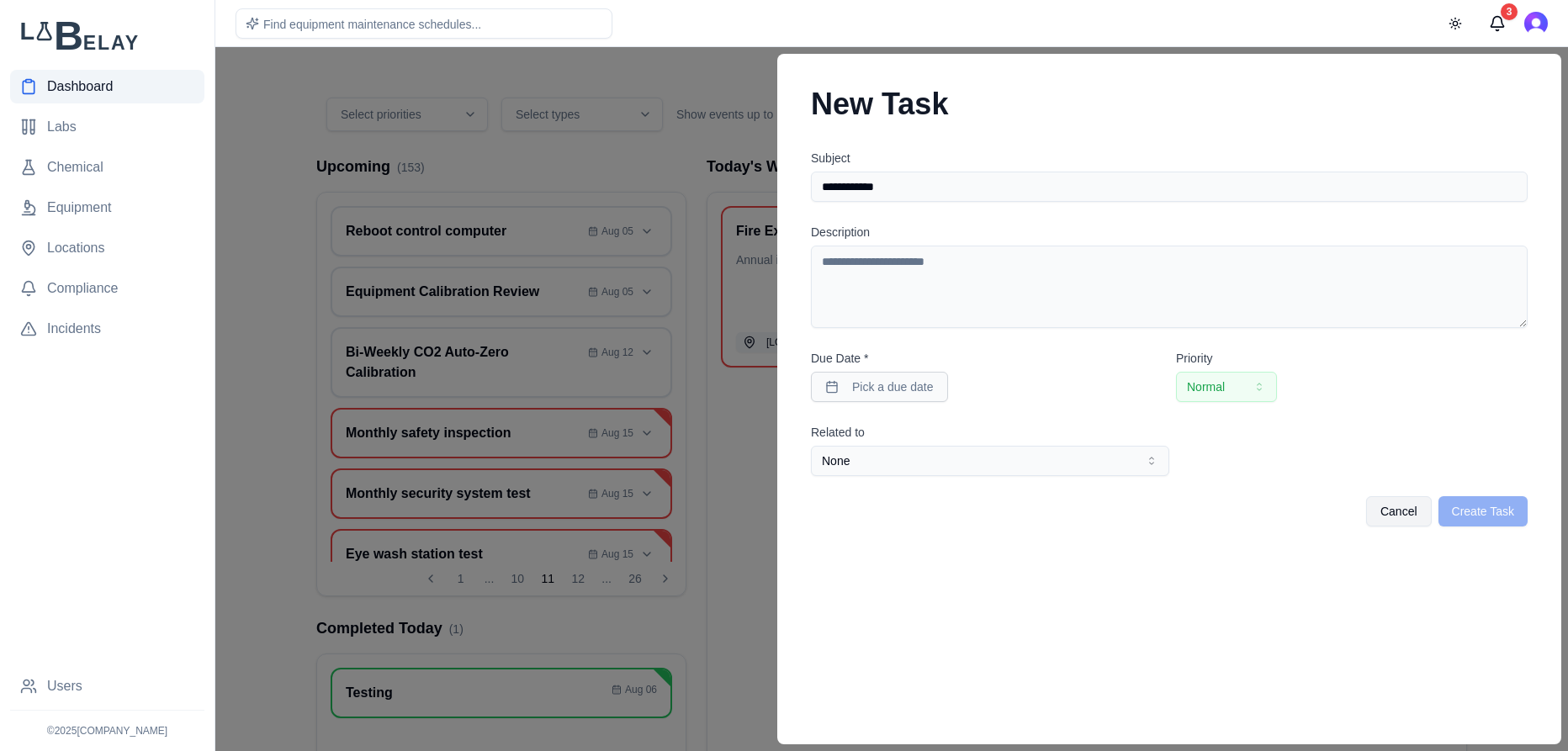 type on "**********" 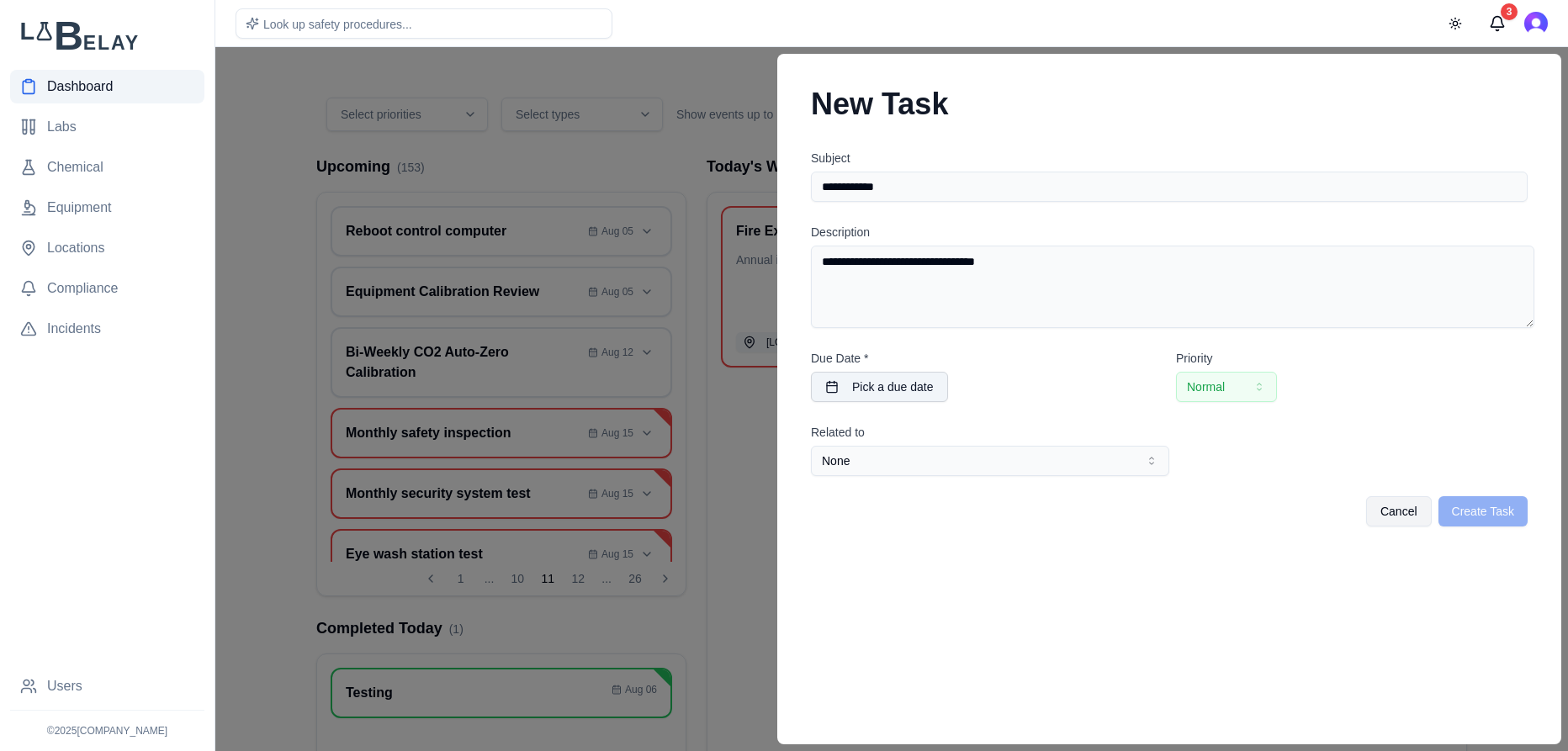 type on "**********" 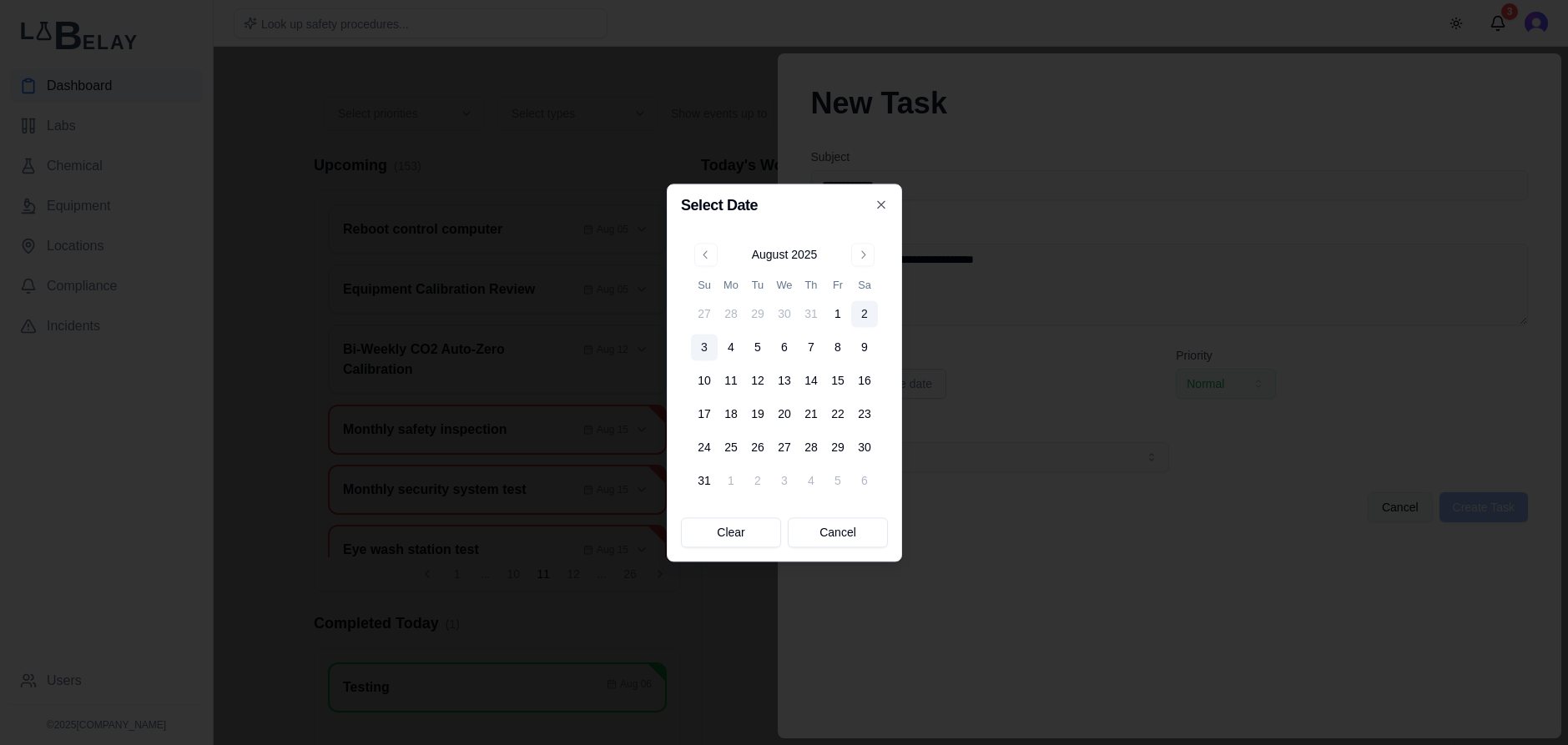 click on "3" at bounding box center [704, 347] 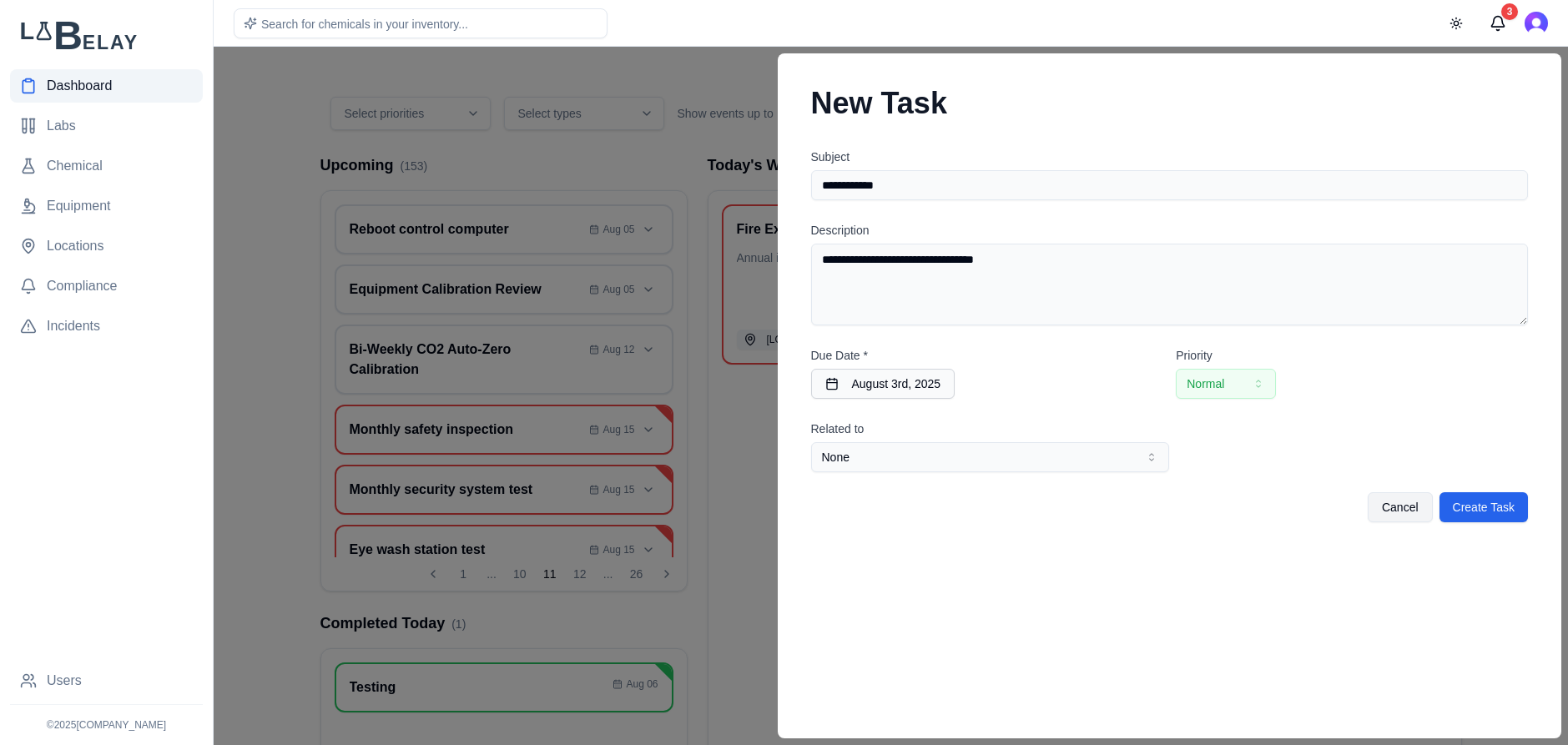 click on "Normal" at bounding box center [1226, 384] 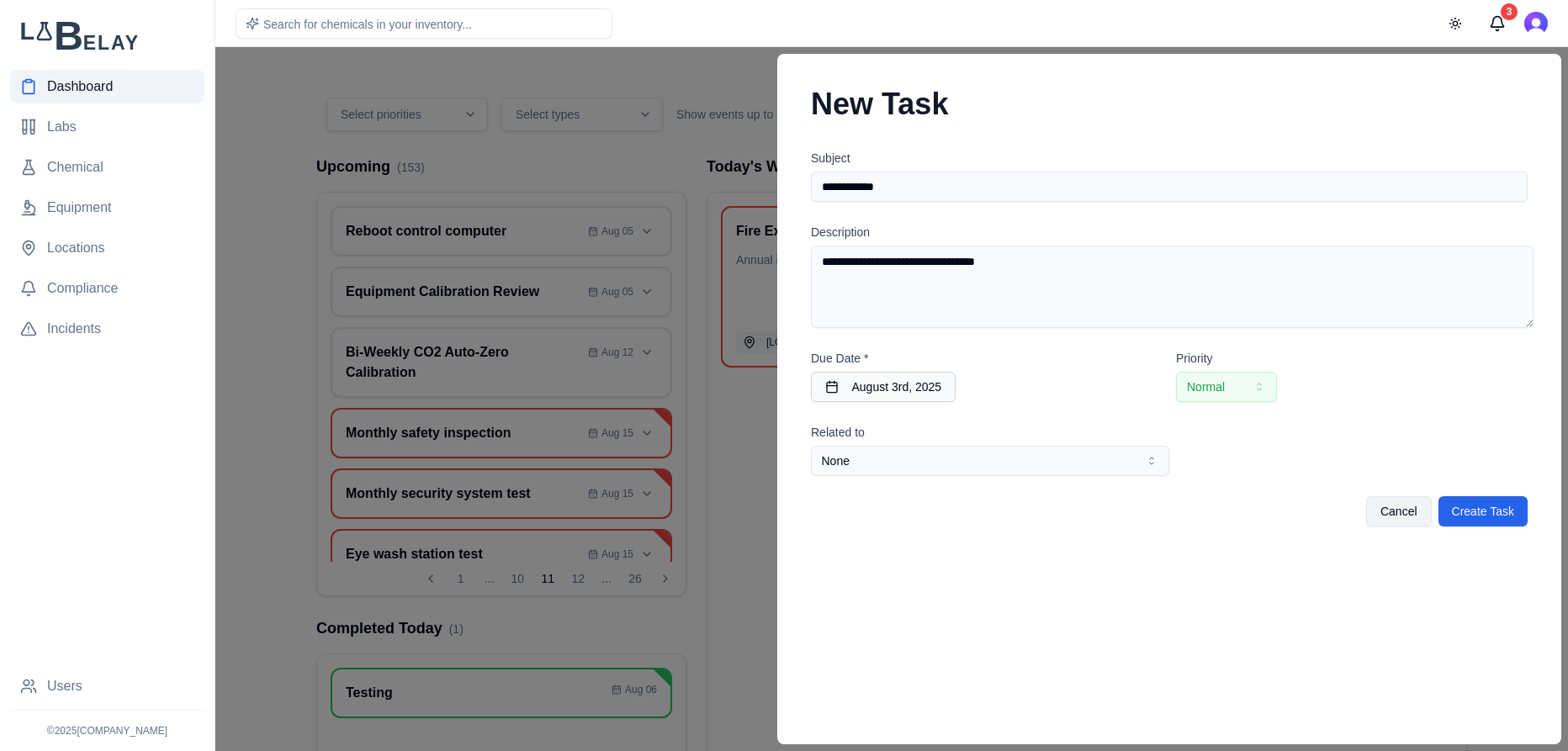 click on "None" at bounding box center [990, 461] 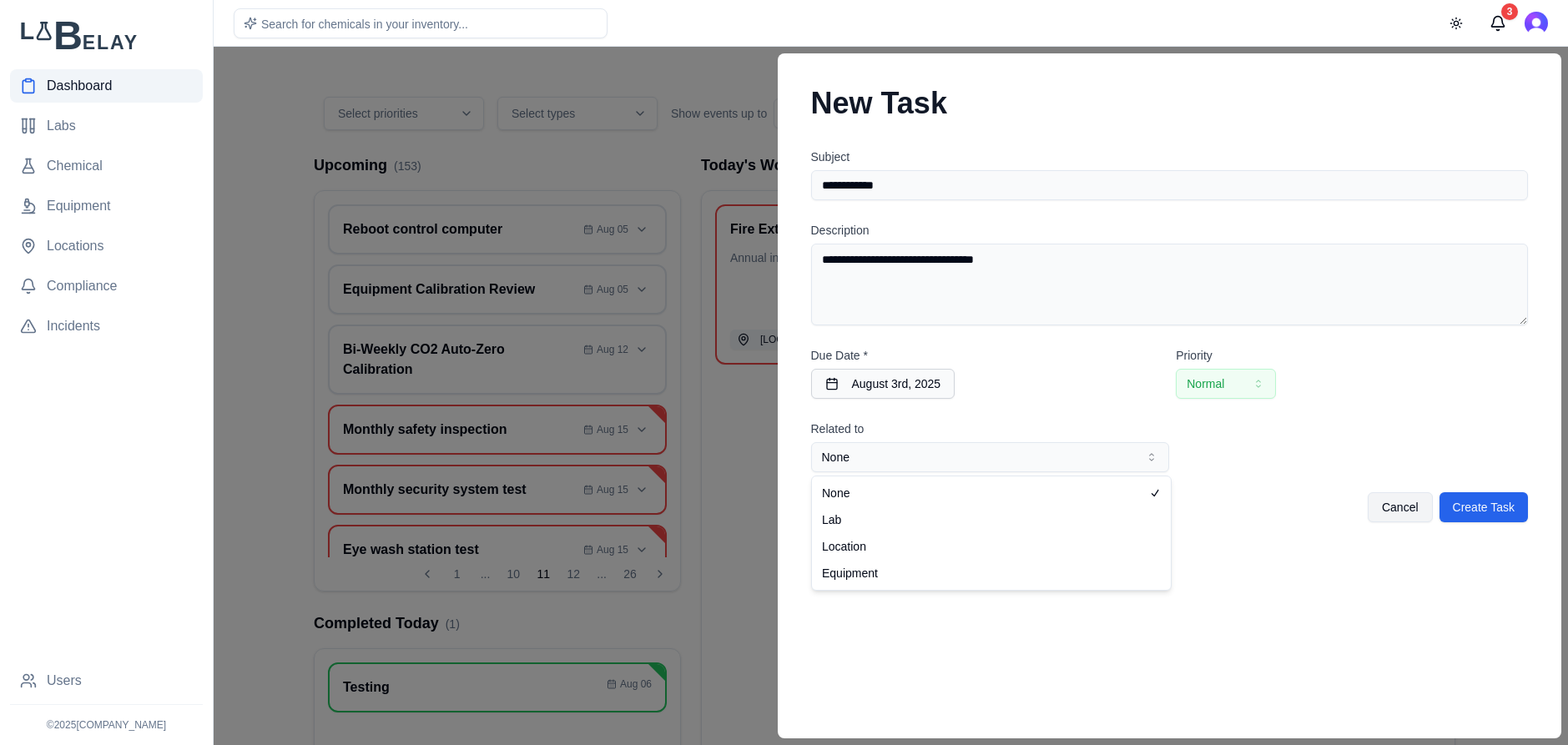 select on "*********" 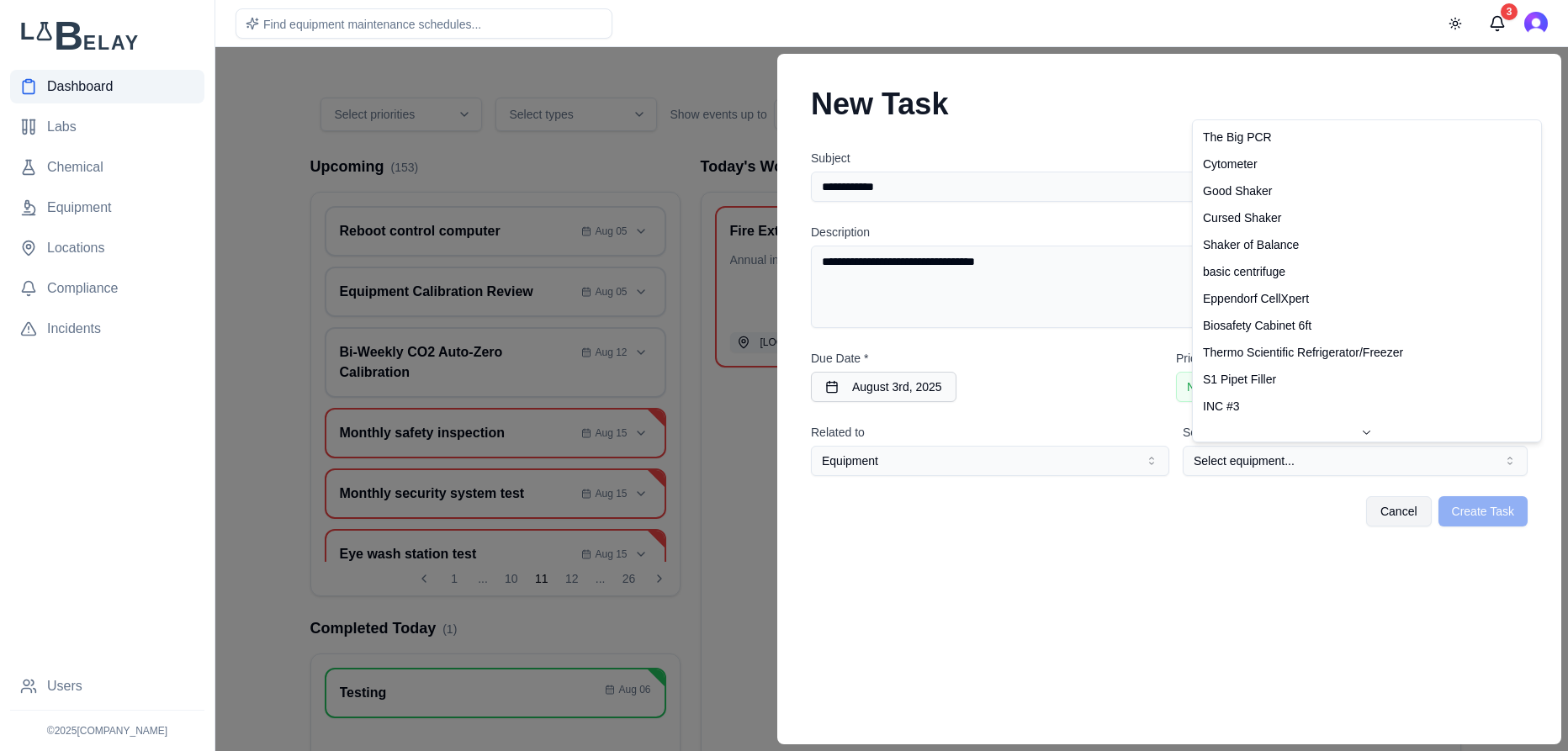 click on "Select equipment..." at bounding box center (1355, 461) 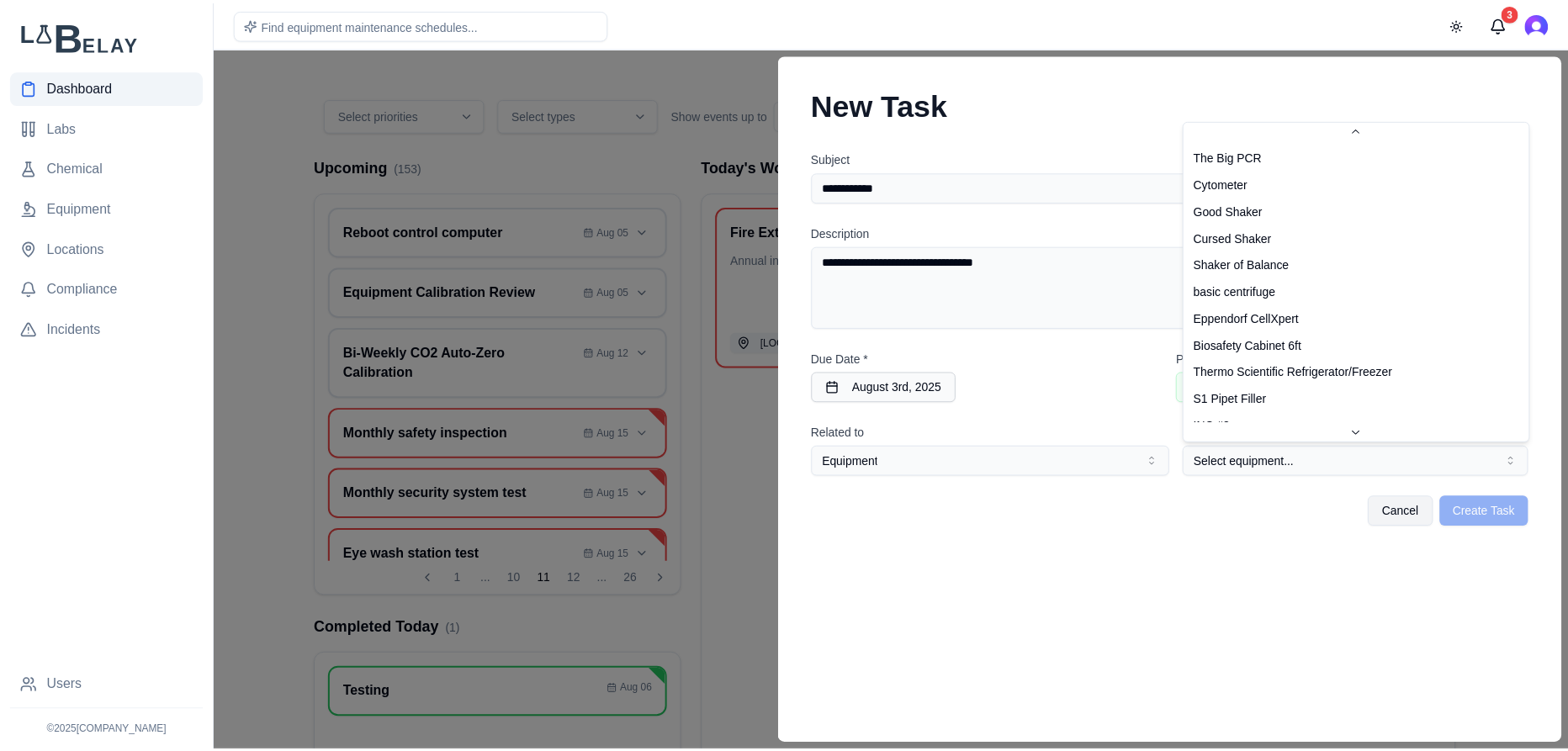 scroll, scrollTop: 54, scrollLeft: 0, axis: vertical 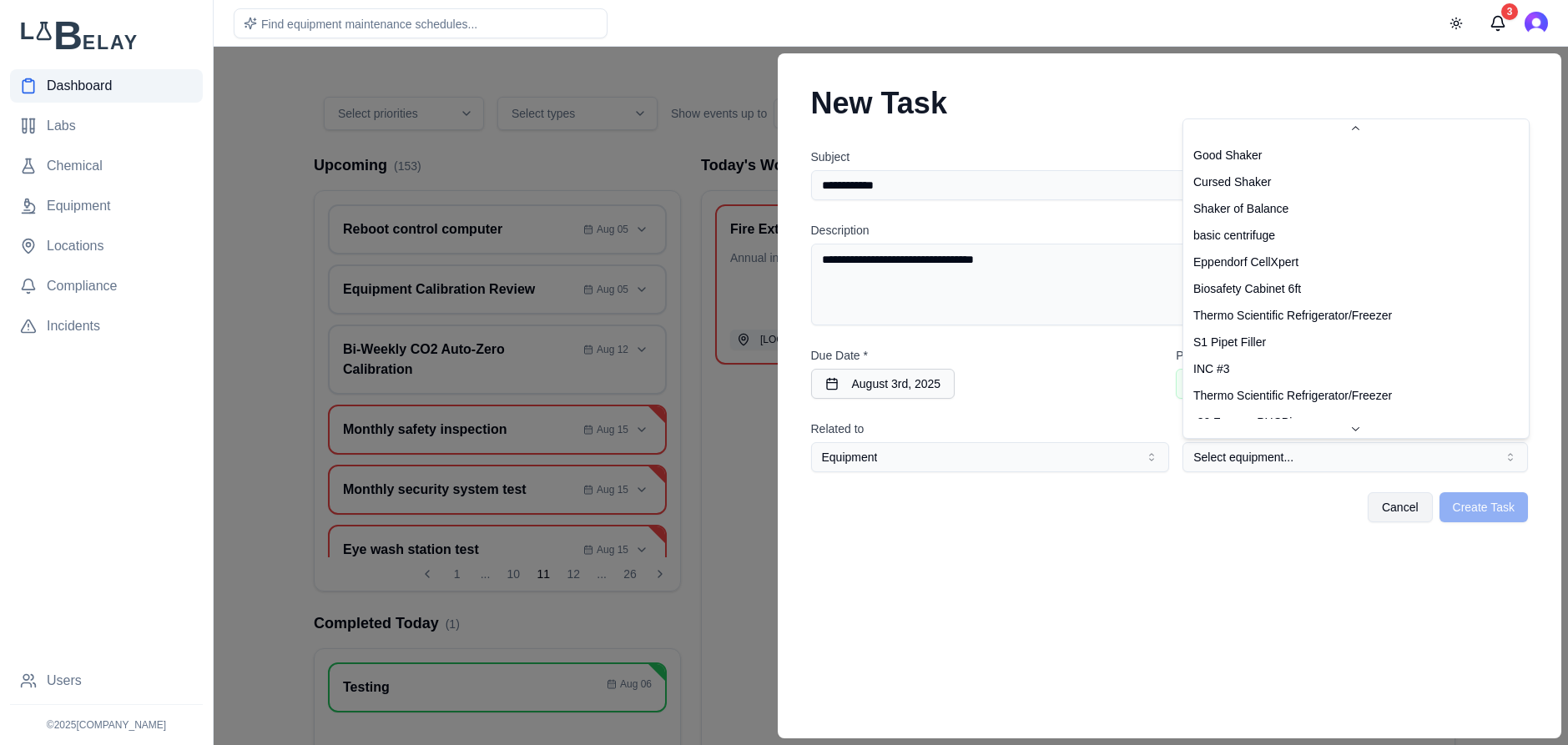 select on "**********" 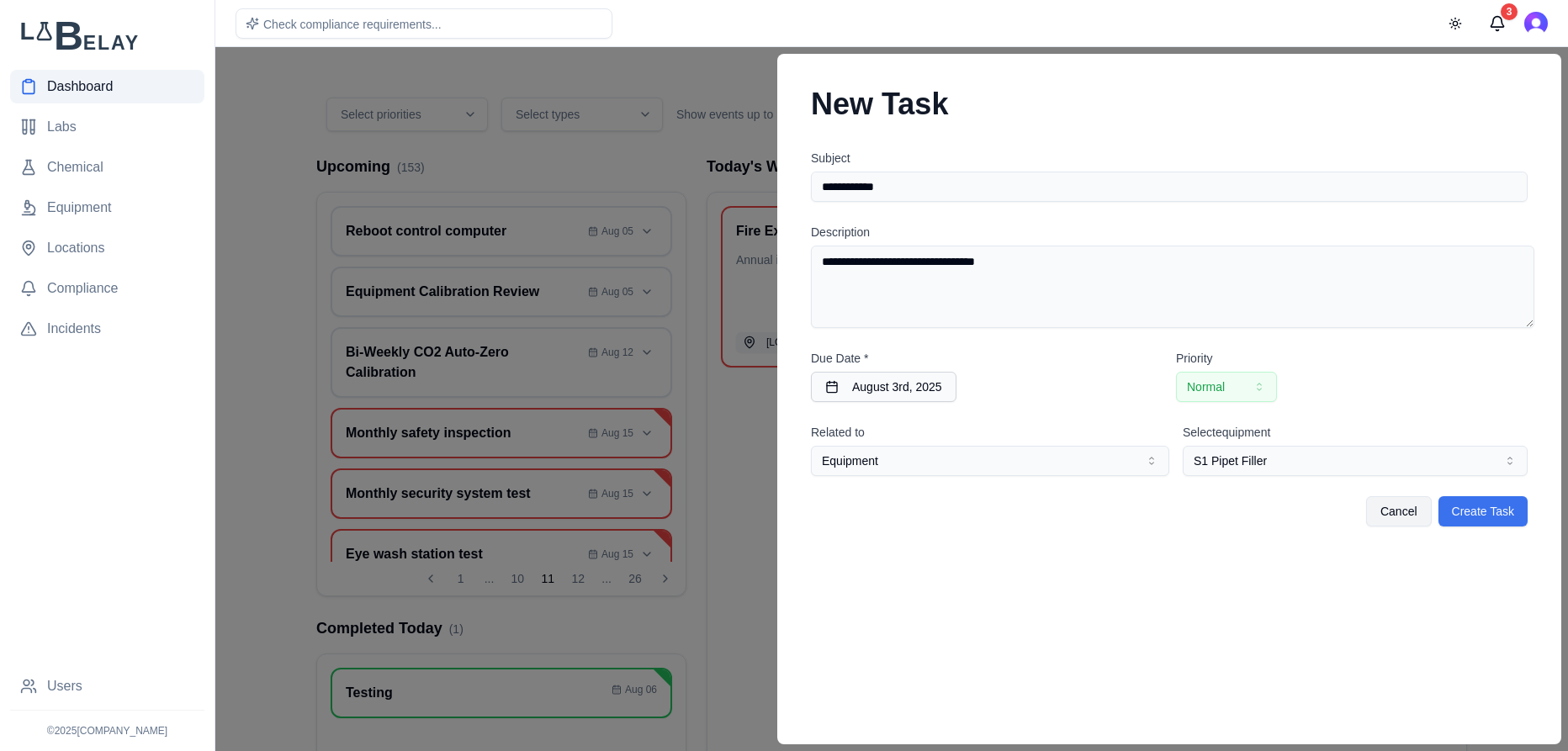 click on "Create Task" at bounding box center (1483, 511) 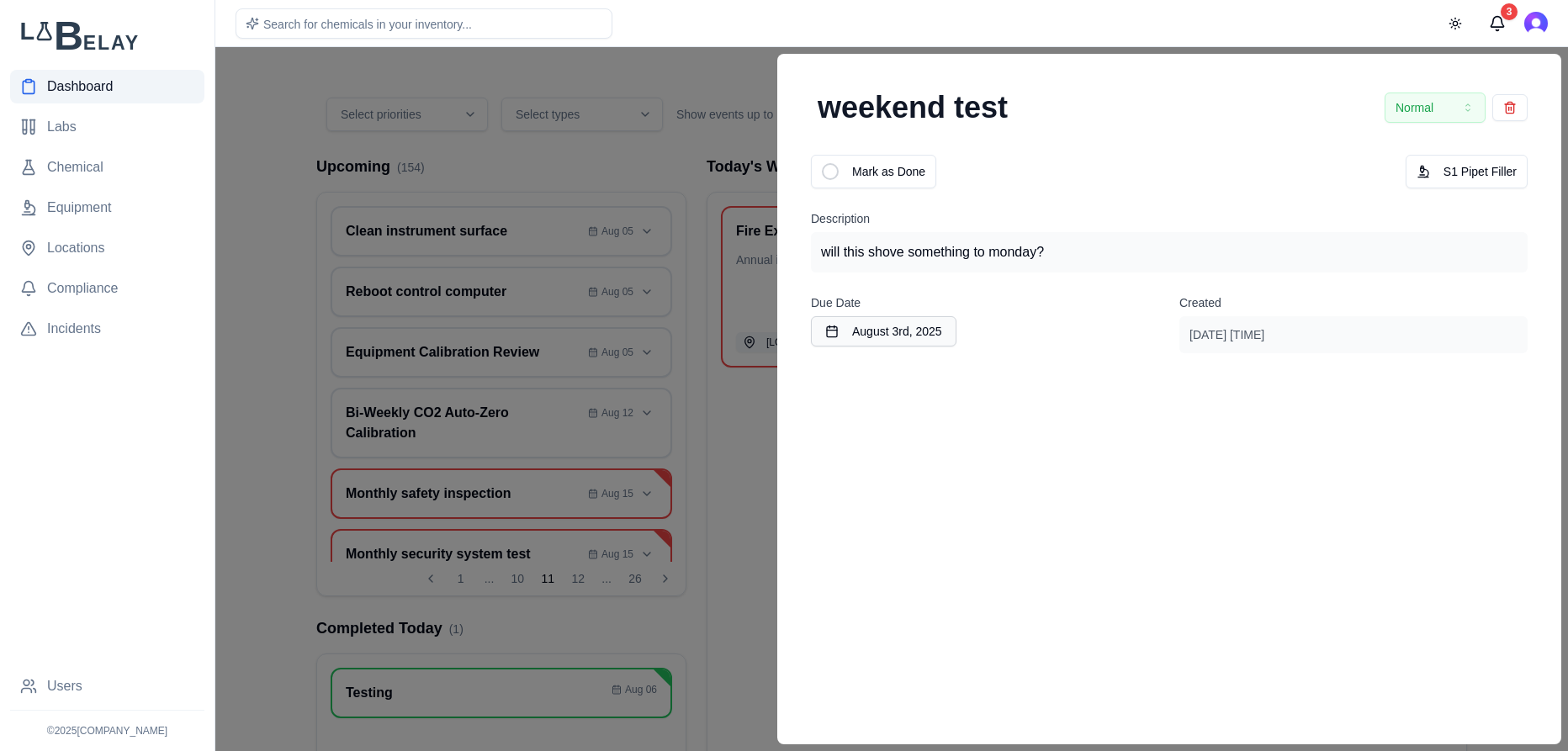 click at bounding box center (784, 399) 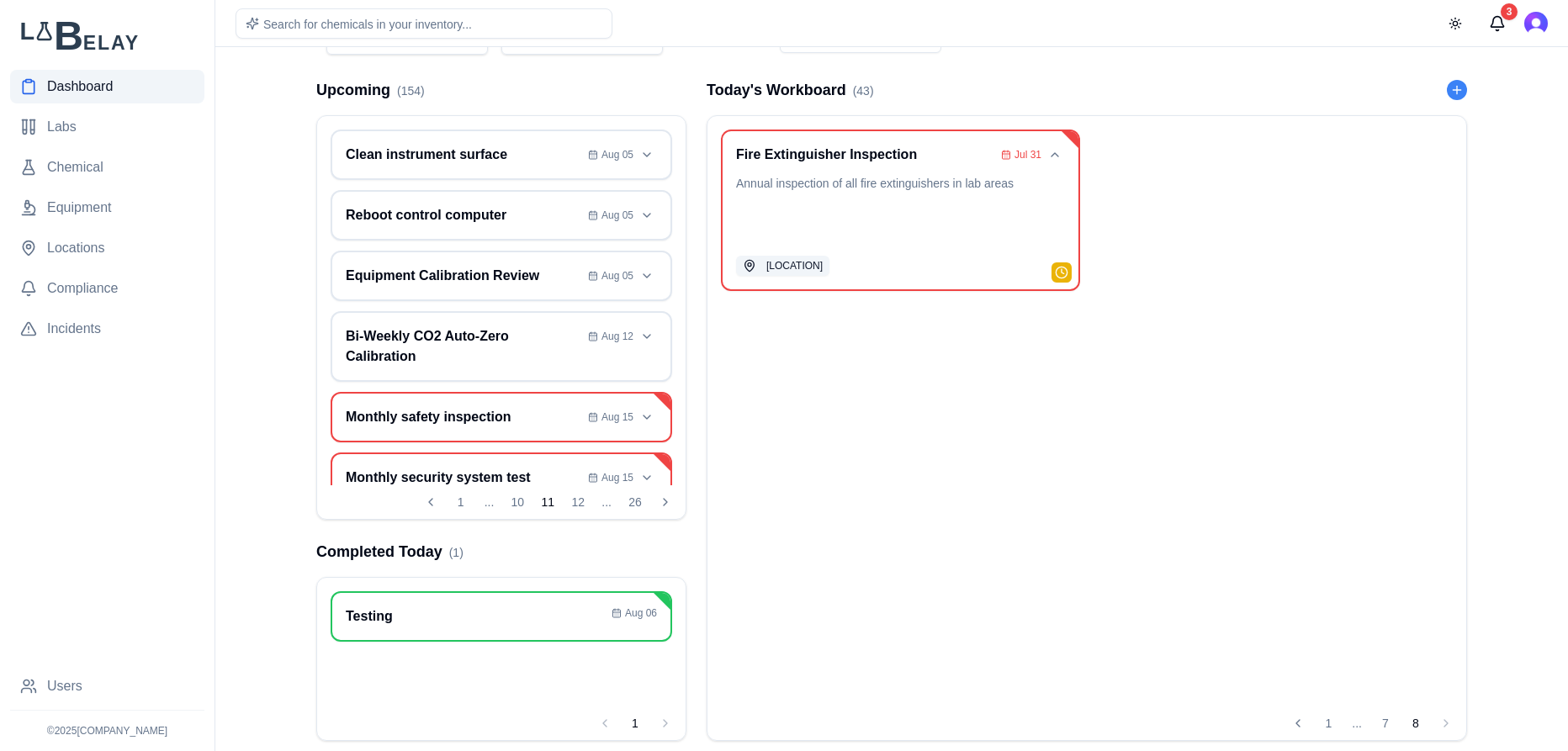 scroll, scrollTop: 0, scrollLeft: 0, axis: both 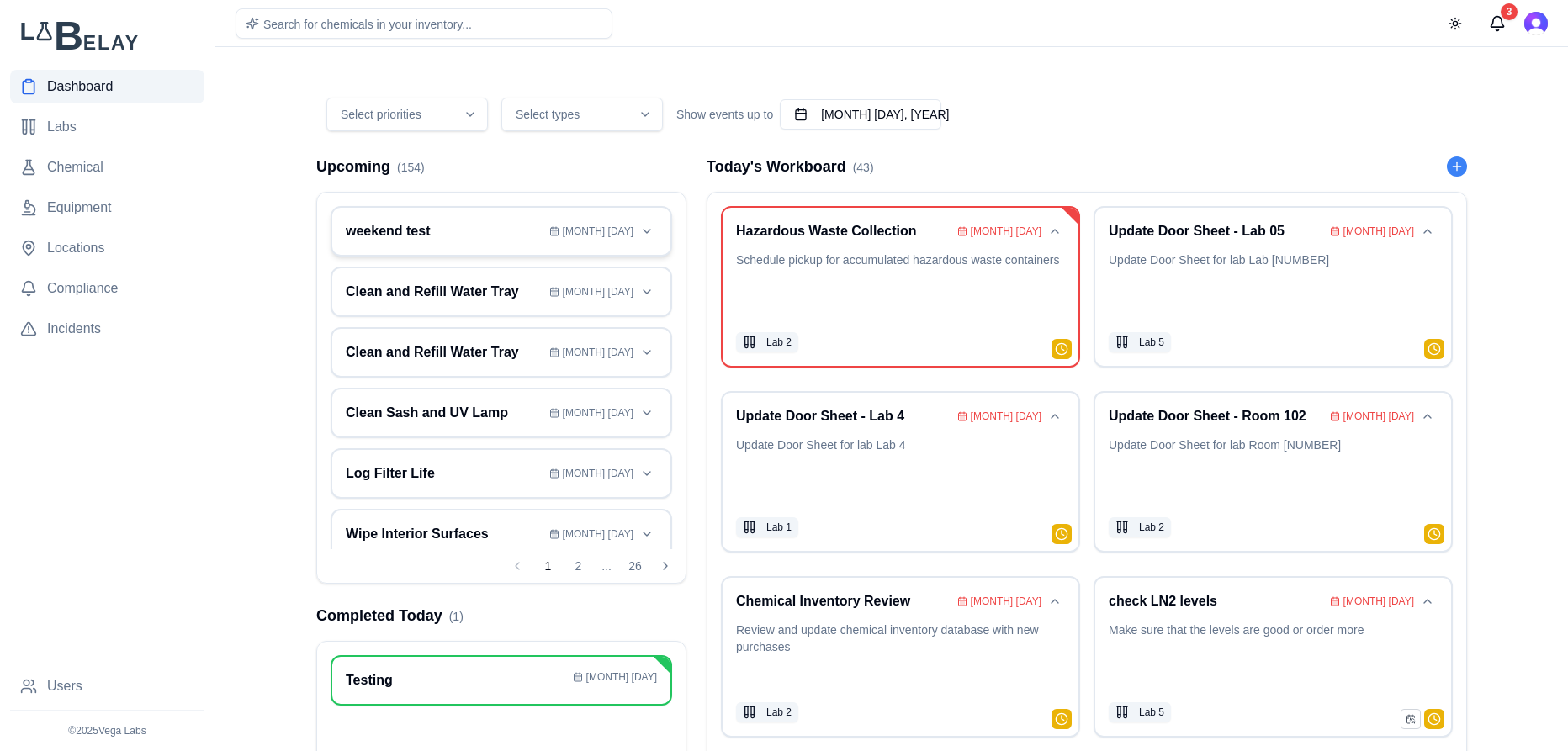 click on "weekend test" at bounding box center [444, 231] 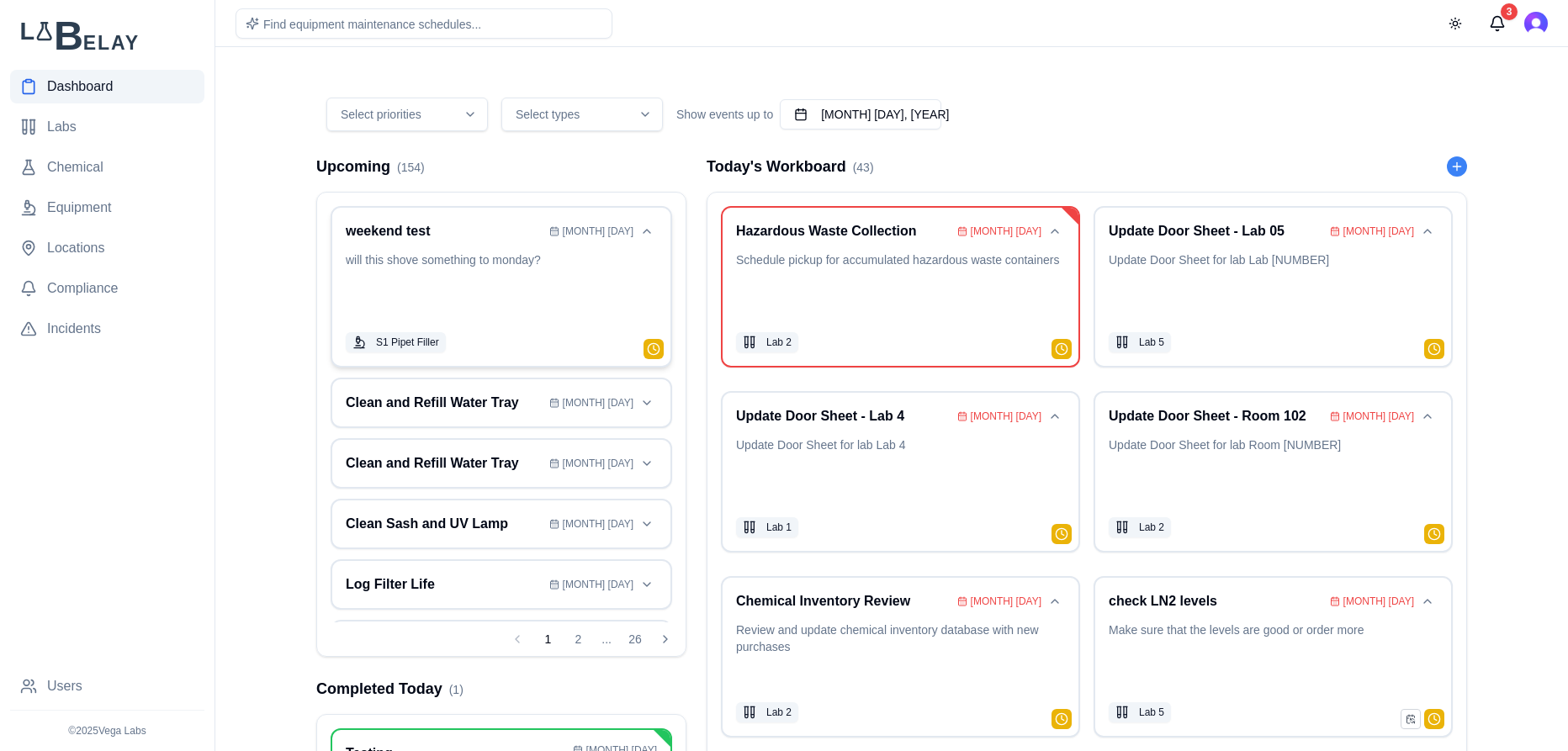 click on "will this shove something to monday?" at bounding box center (501, 287) 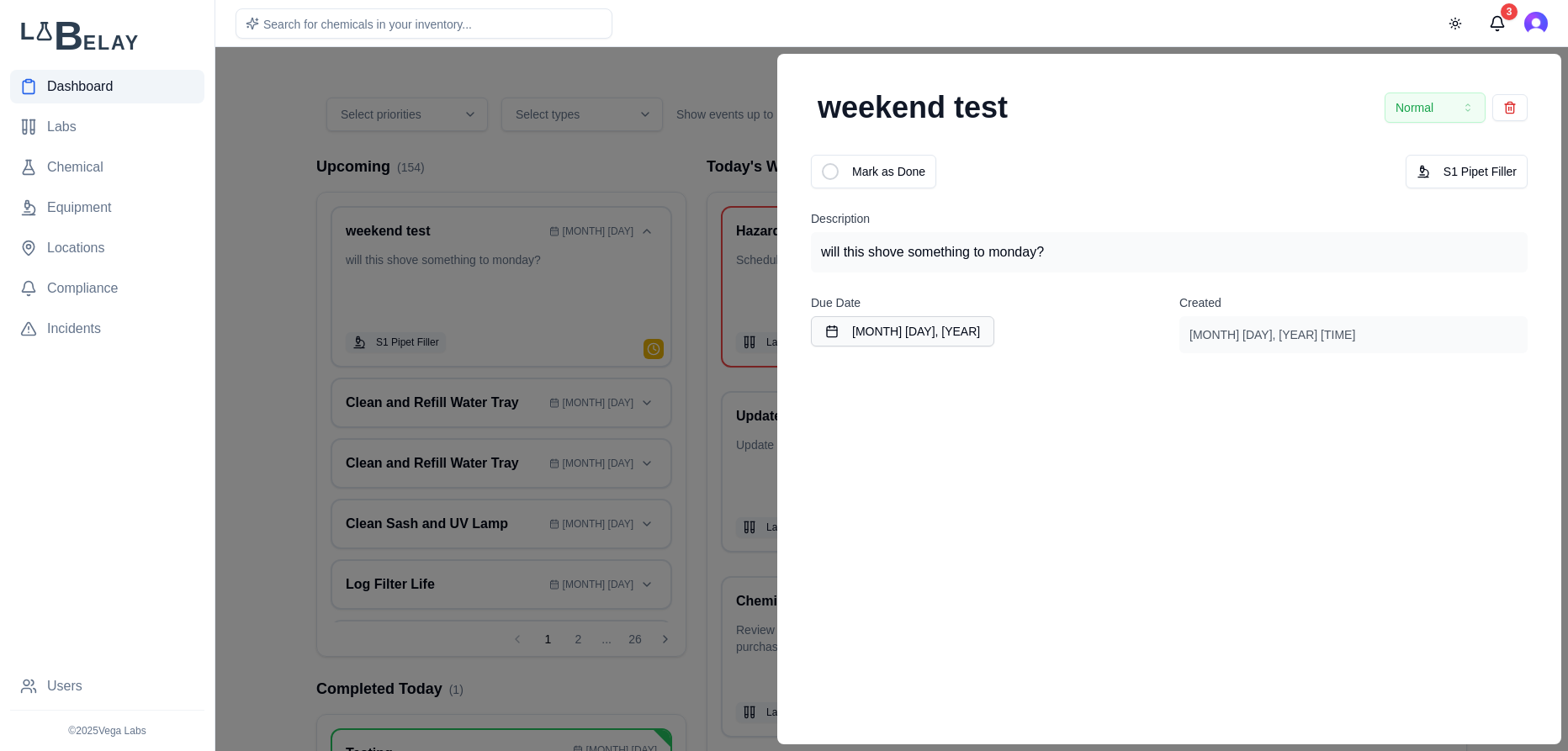 click on "Chemical Inventory Review [MONTH] [DAY] [YEAR] [MONTH] [DAY], [YEAR] [TIME]" at bounding box center [1169, 399] 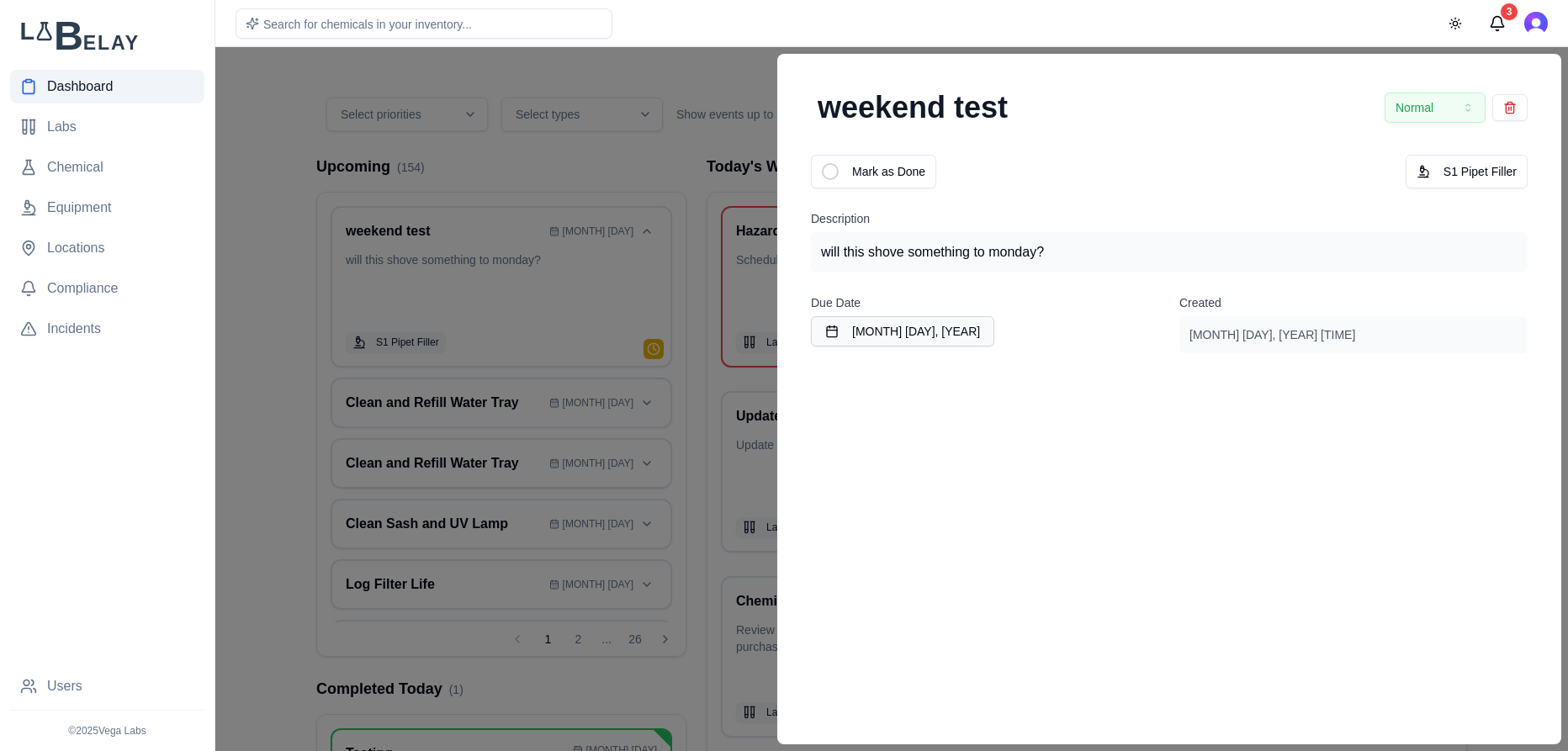 click at bounding box center (784, 399) 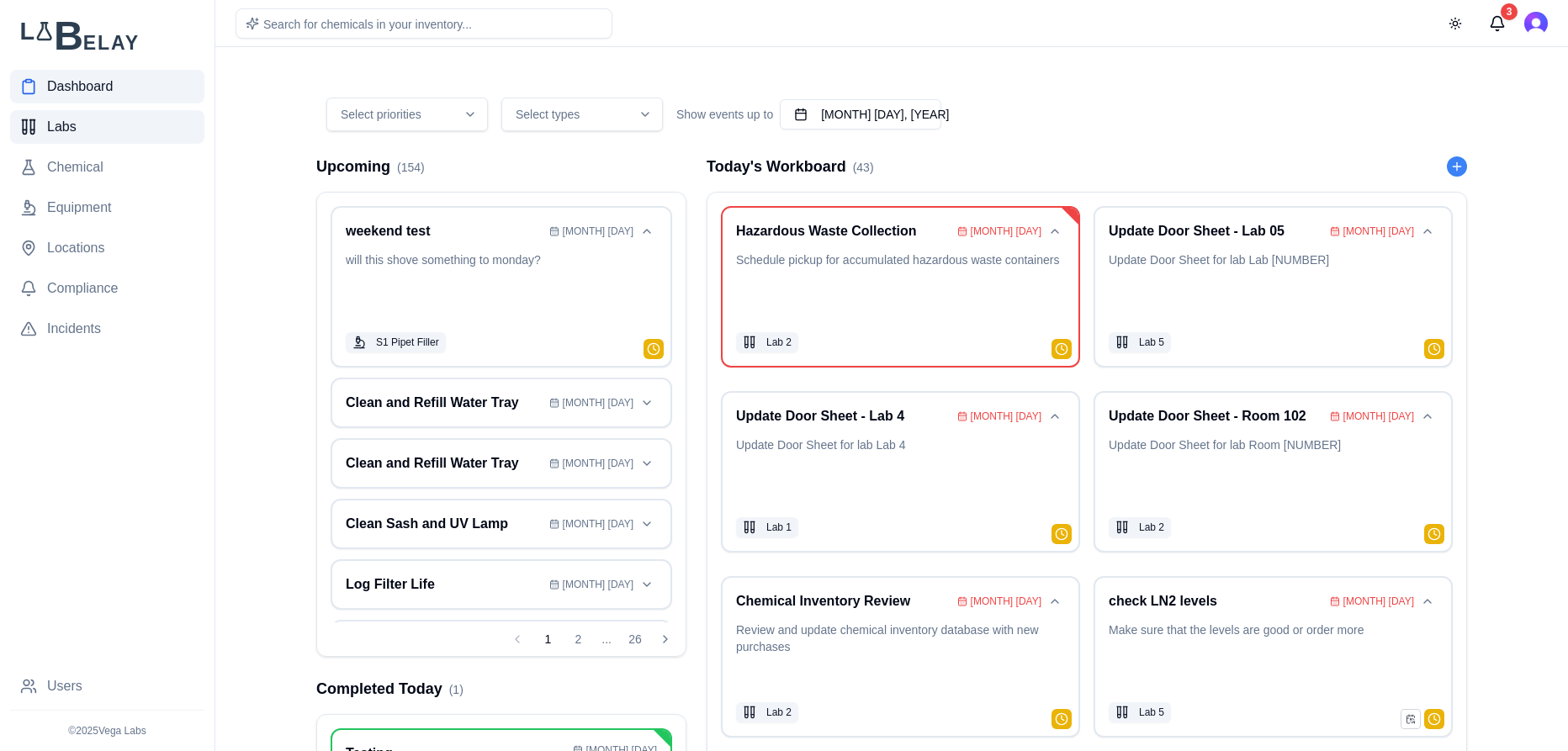 click on "Labs" at bounding box center [107, 127] 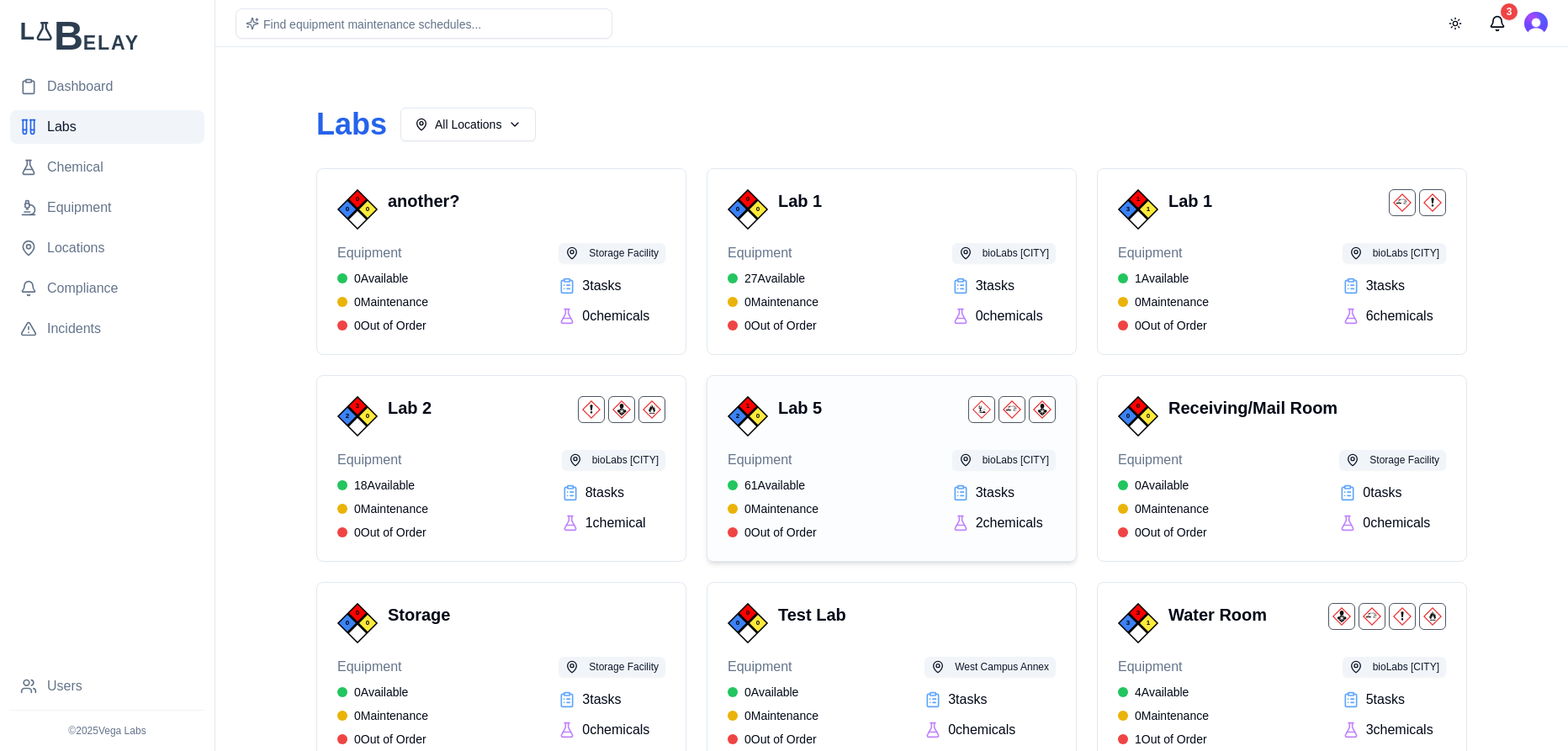 scroll, scrollTop: 260, scrollLeft: 0, axis: vertical 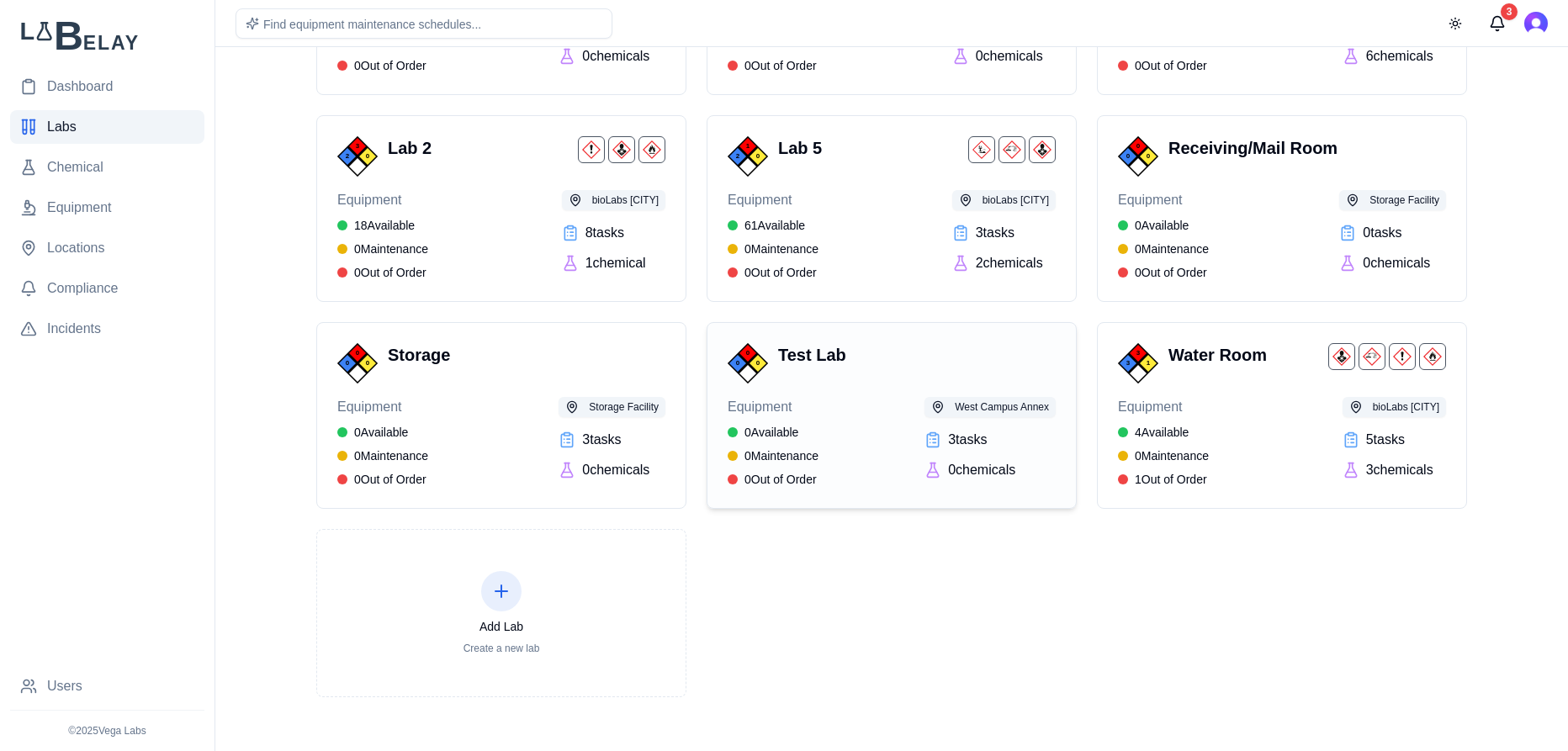 click on "Equipment 0  Available 0  Maintenance 0  Out of Order West Campus Annex 3  task s 0  chemical s" at bounding box center (892, 442) 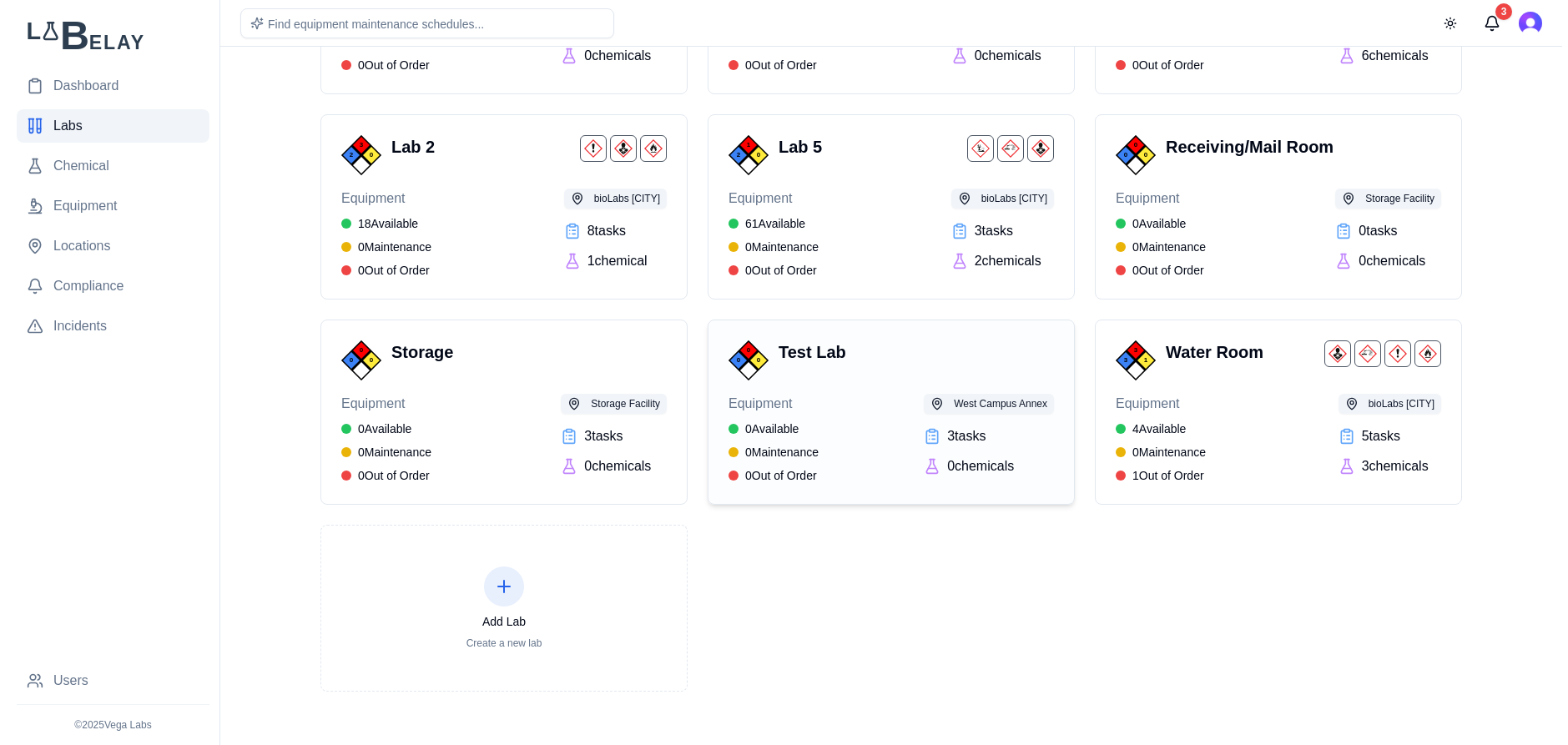 scroll, scrollTop: 0, scrollLeft: 0, axis: both 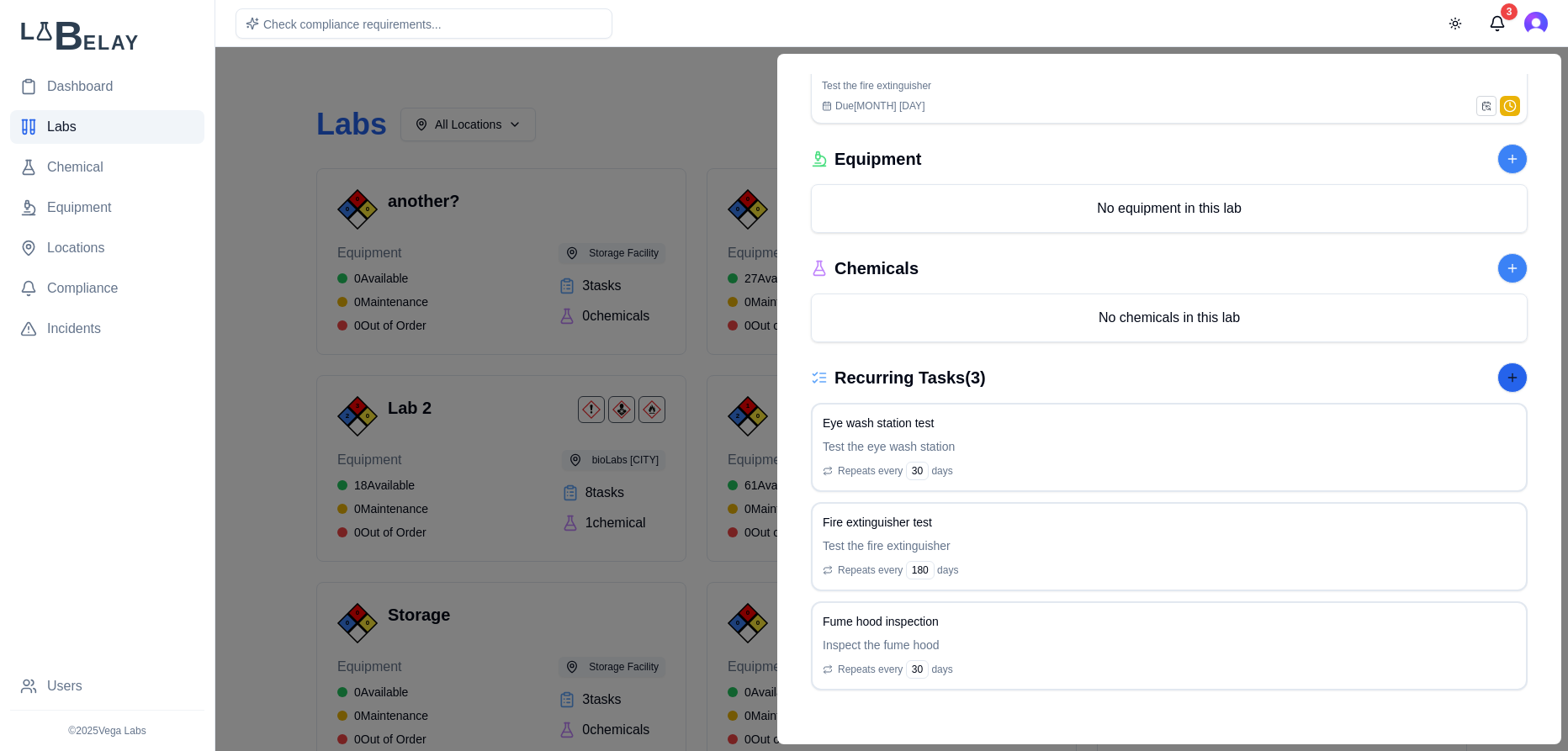 click at bounding box center [1512, 378] 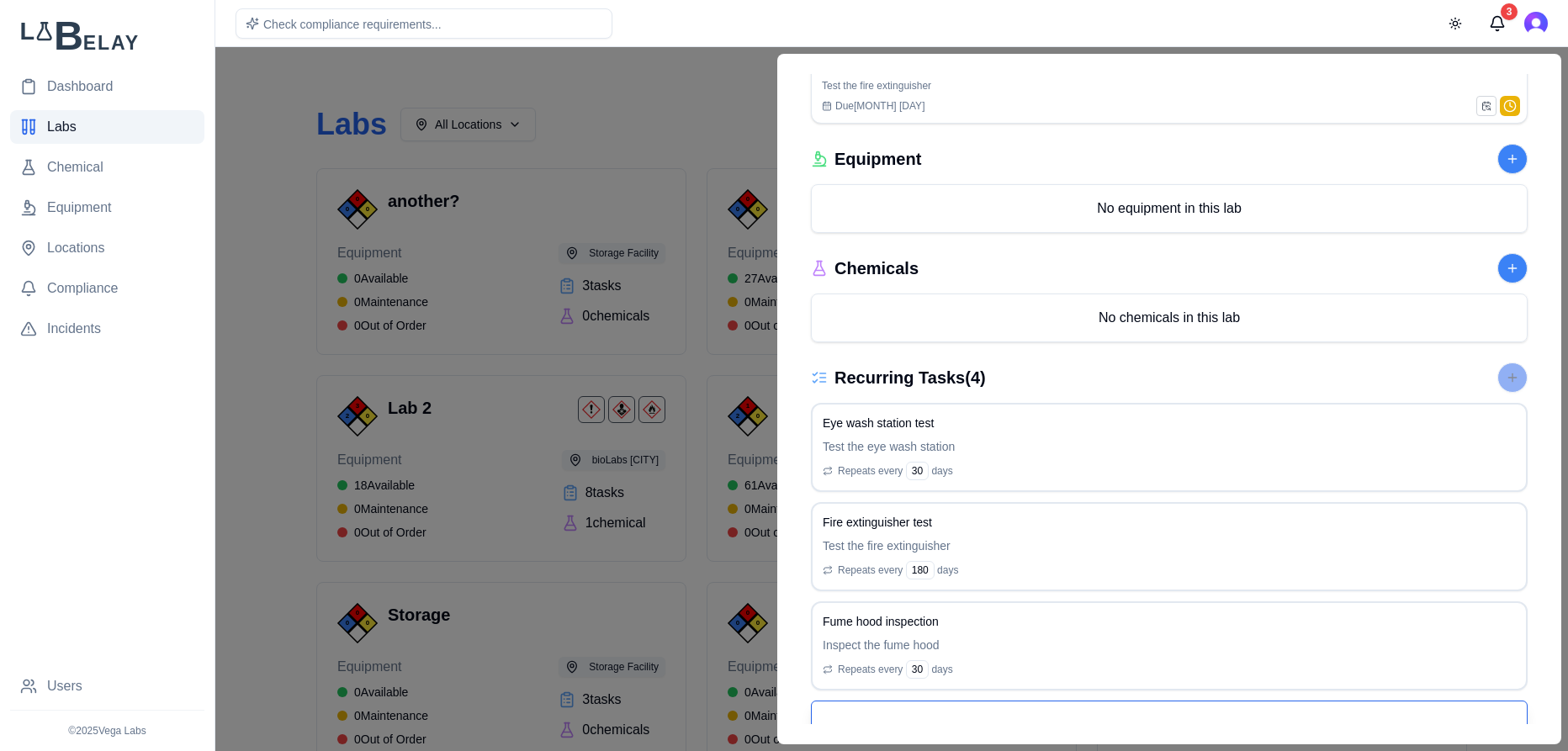 scroll, scrollTop: 706, scrollLeft: 0, axis: vertical 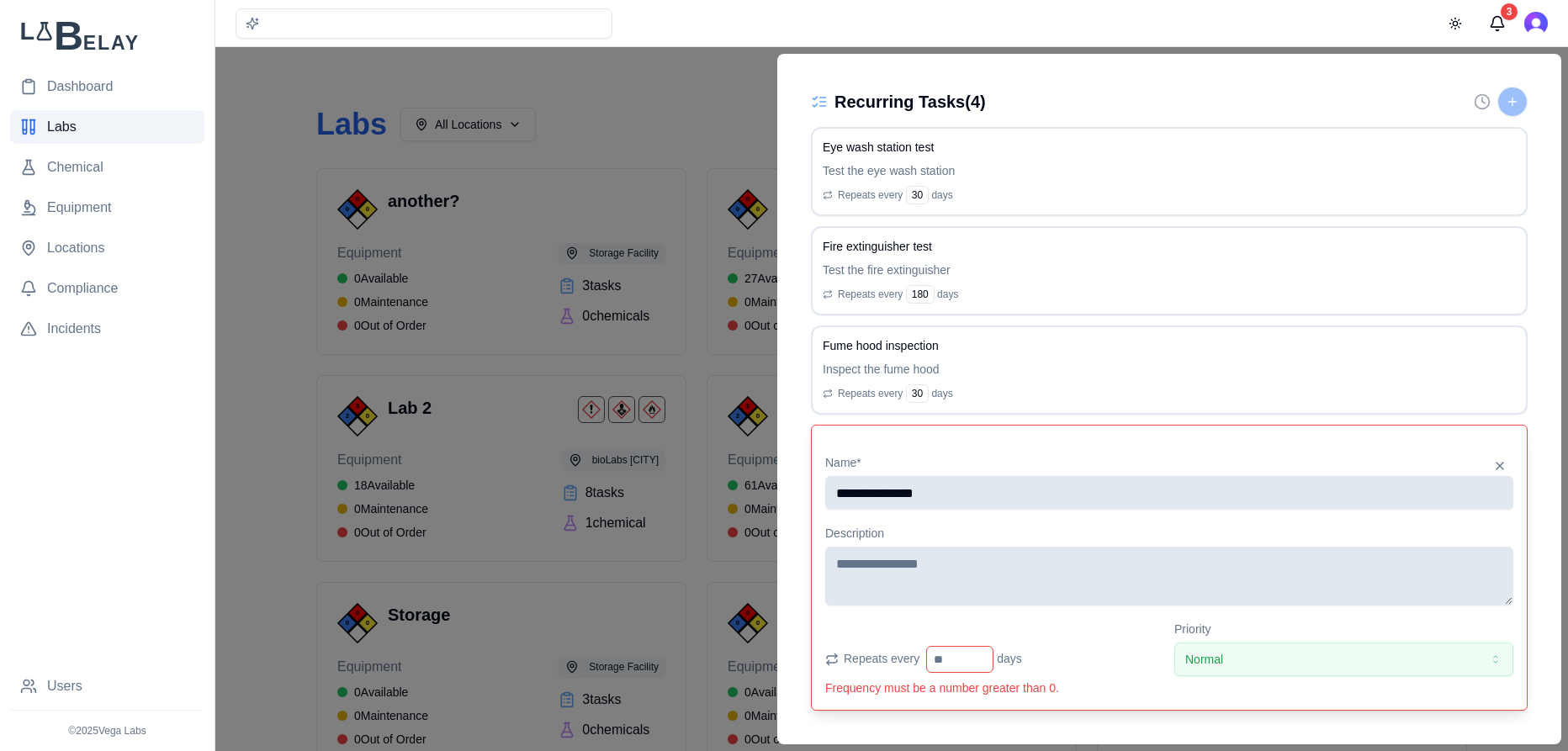 type on "**********" 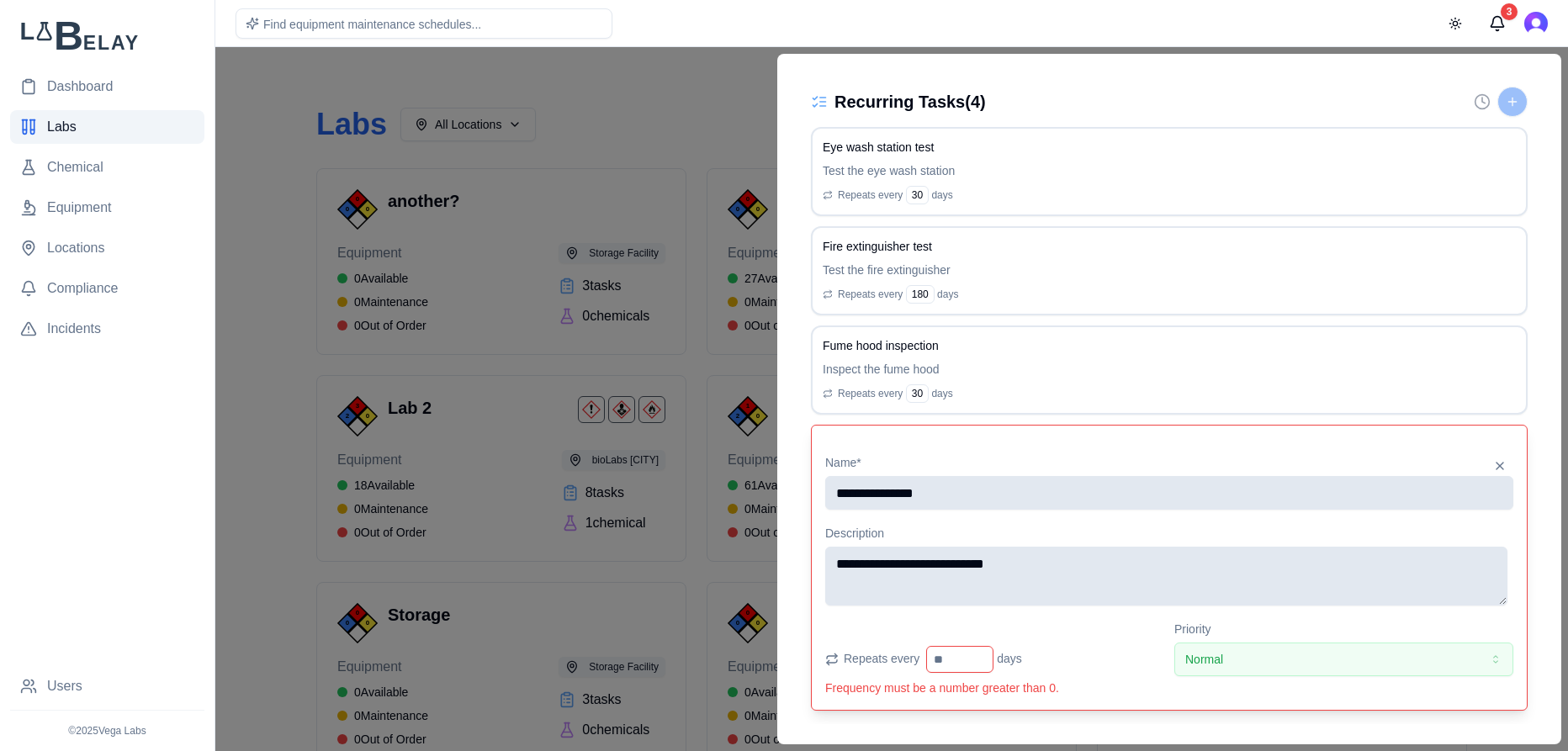type on "**********" 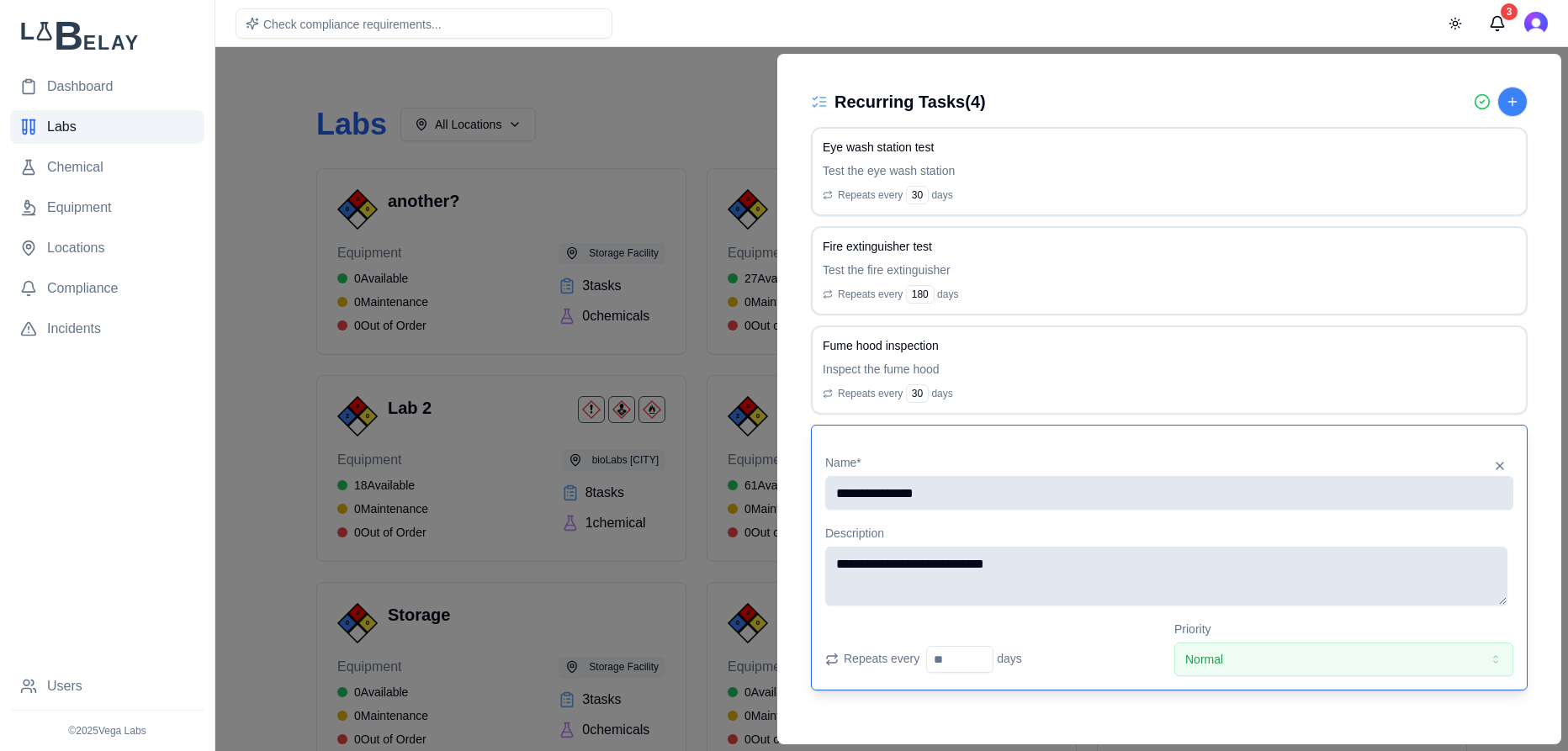type on "*" 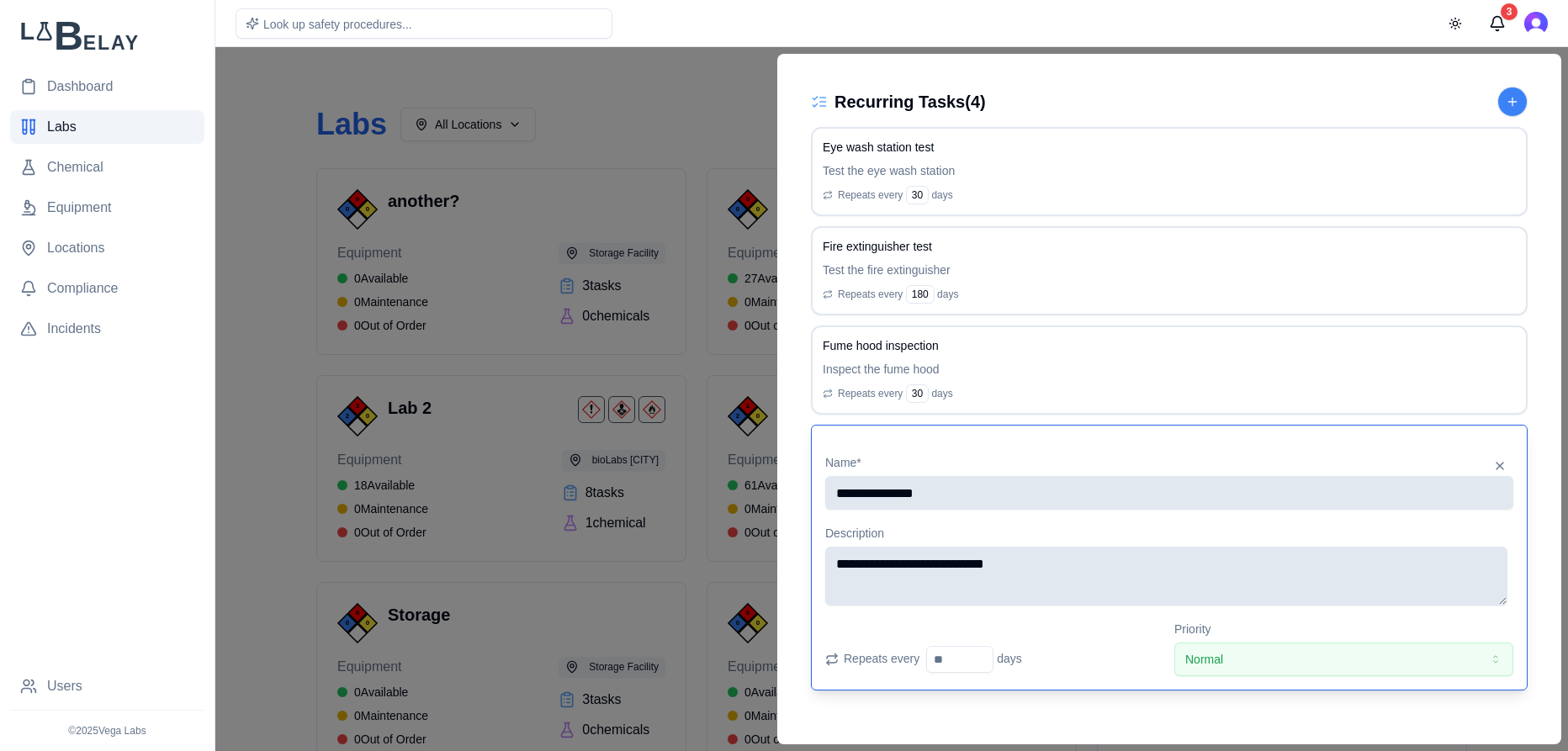 click on "*" at bounding box center [960, 659] 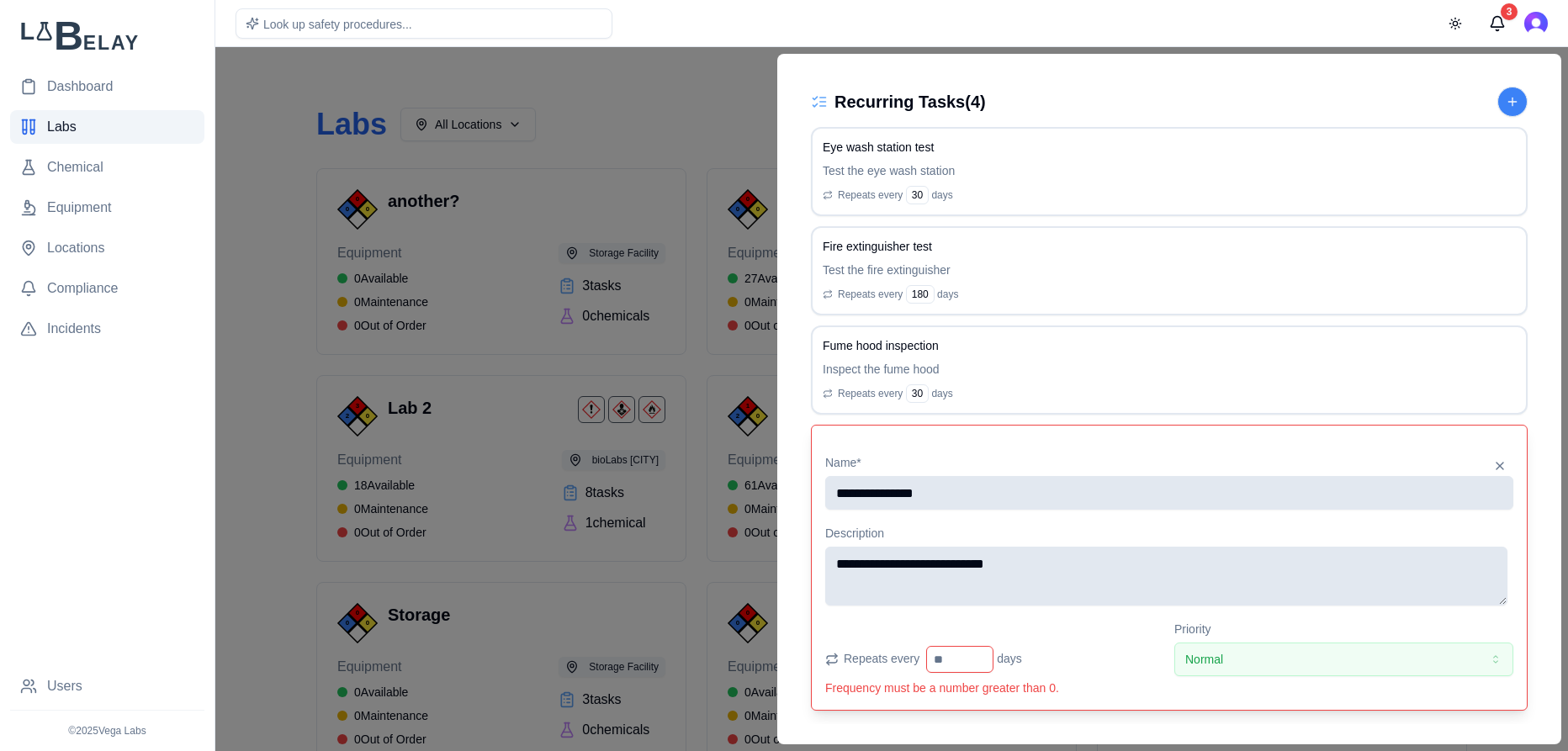 type on "*" 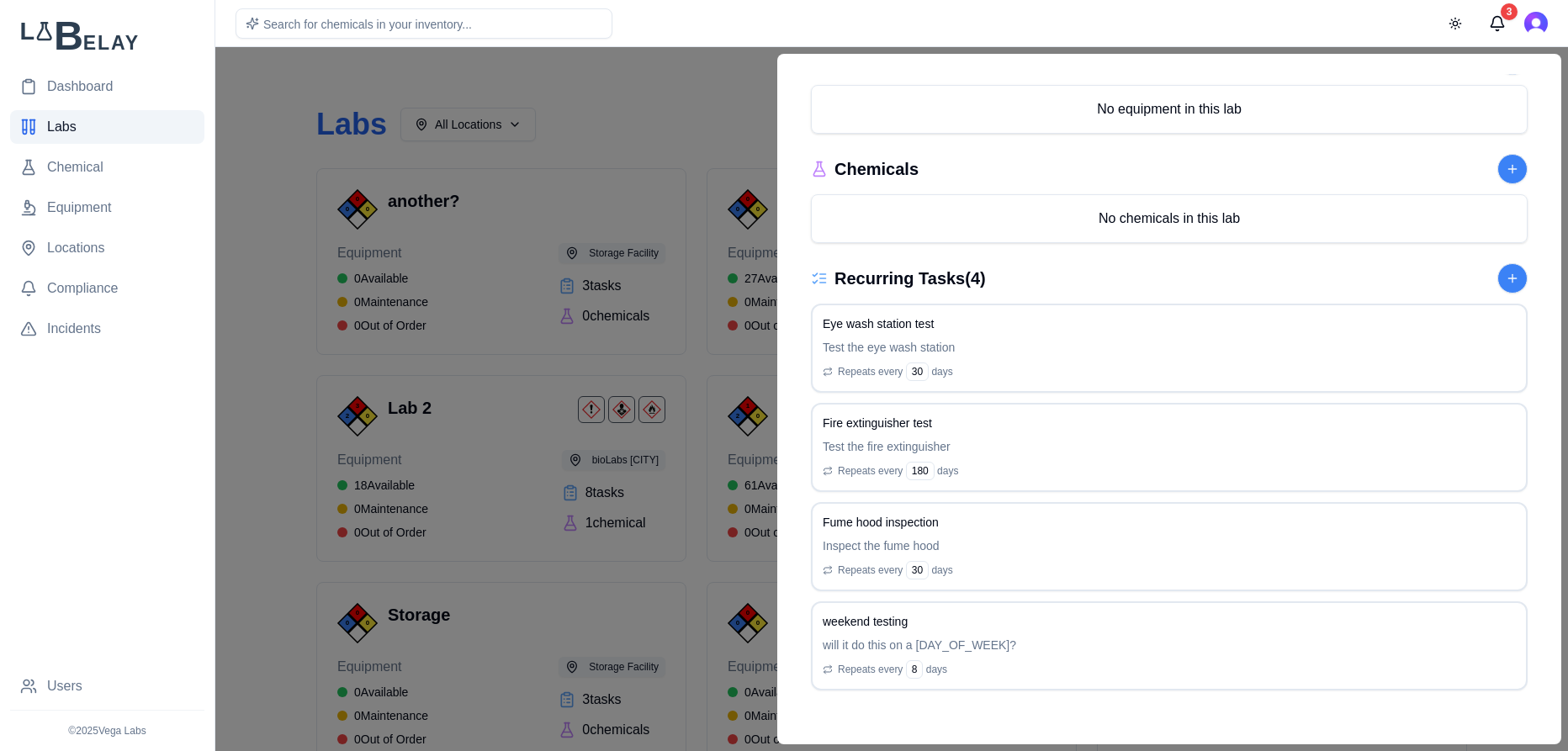scroll, scrollTop: 529, scrollLeft: 0, axis: vertical 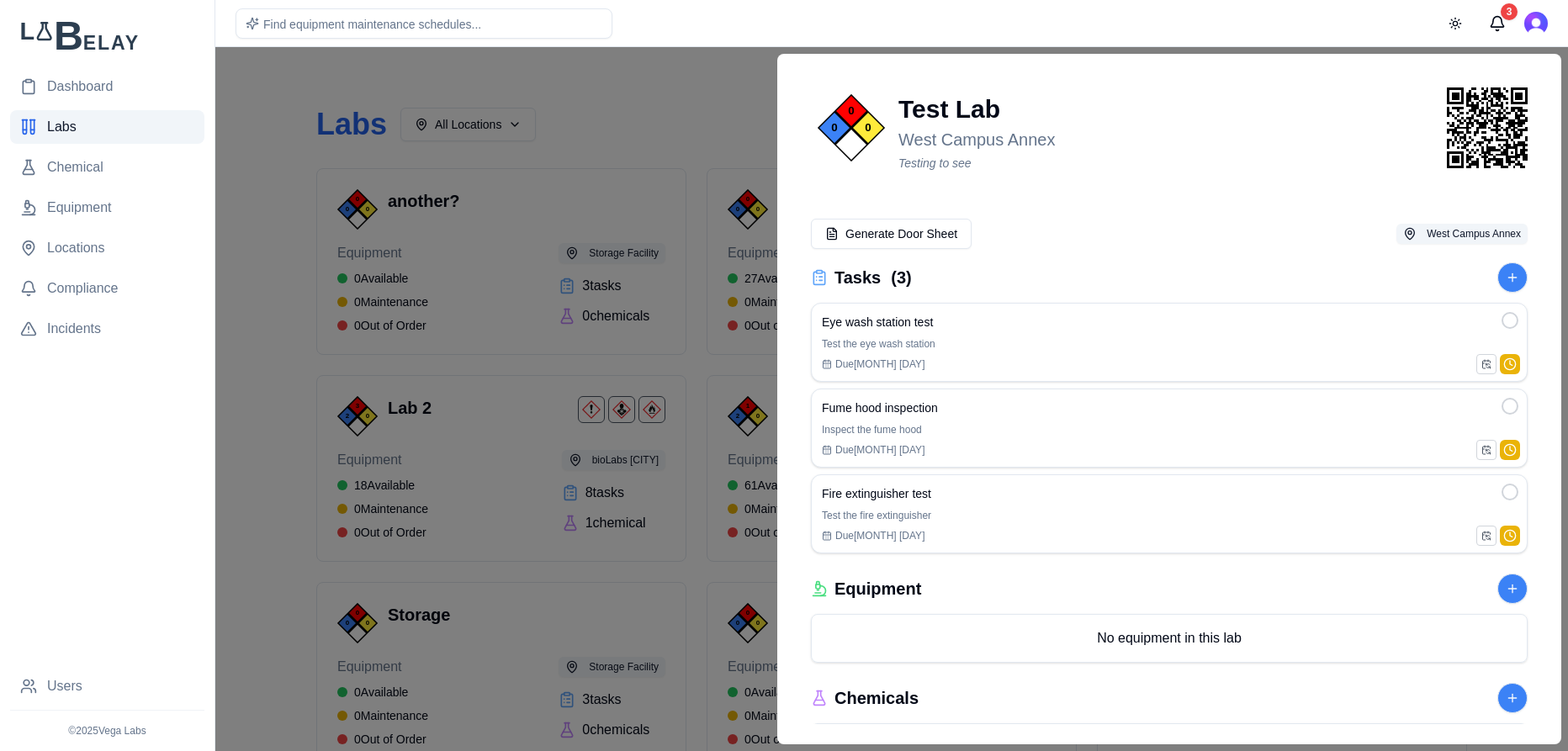 click at bounding box center (784, 399) 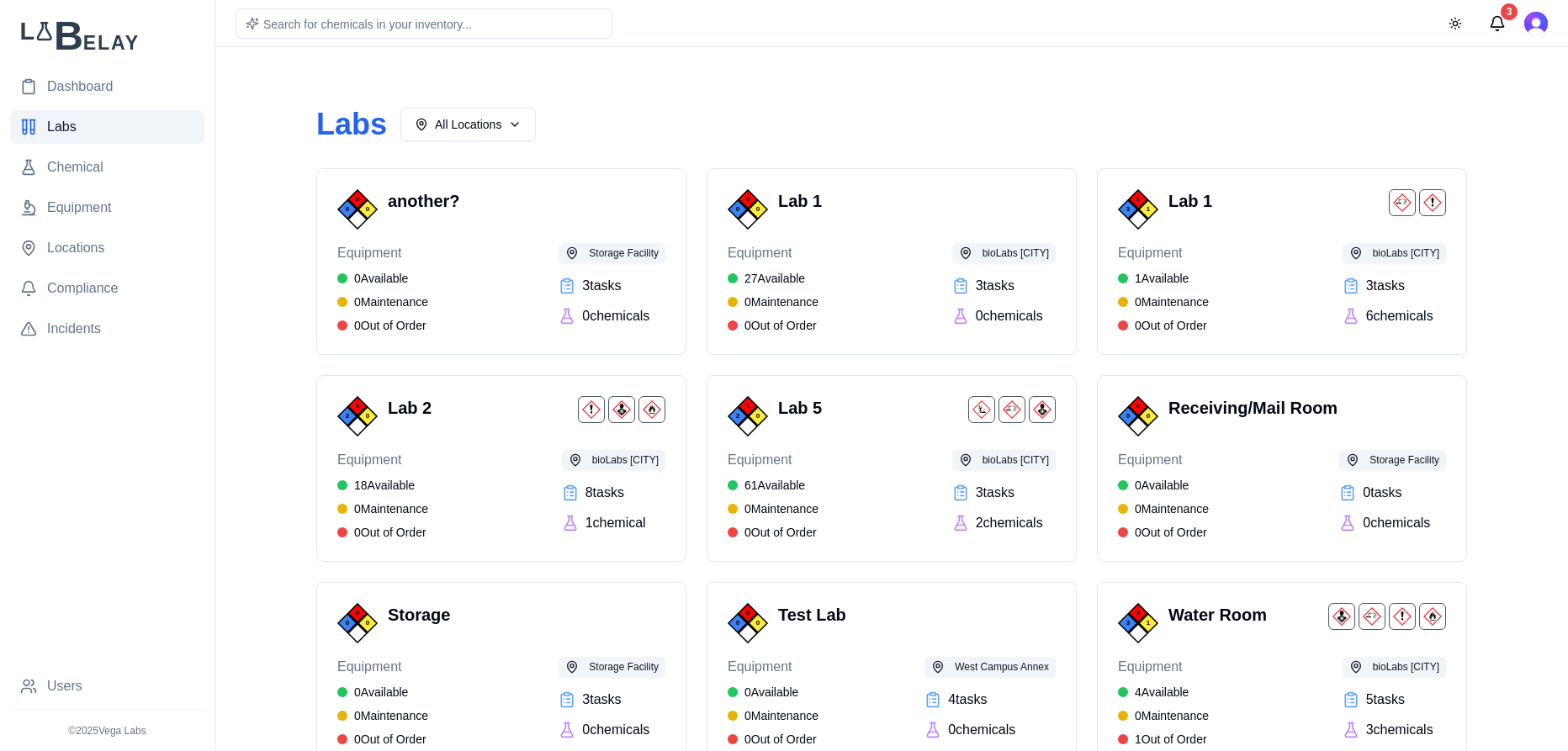 scroll, scrollTop: 260, scrollLeft: 0, axis: vertical 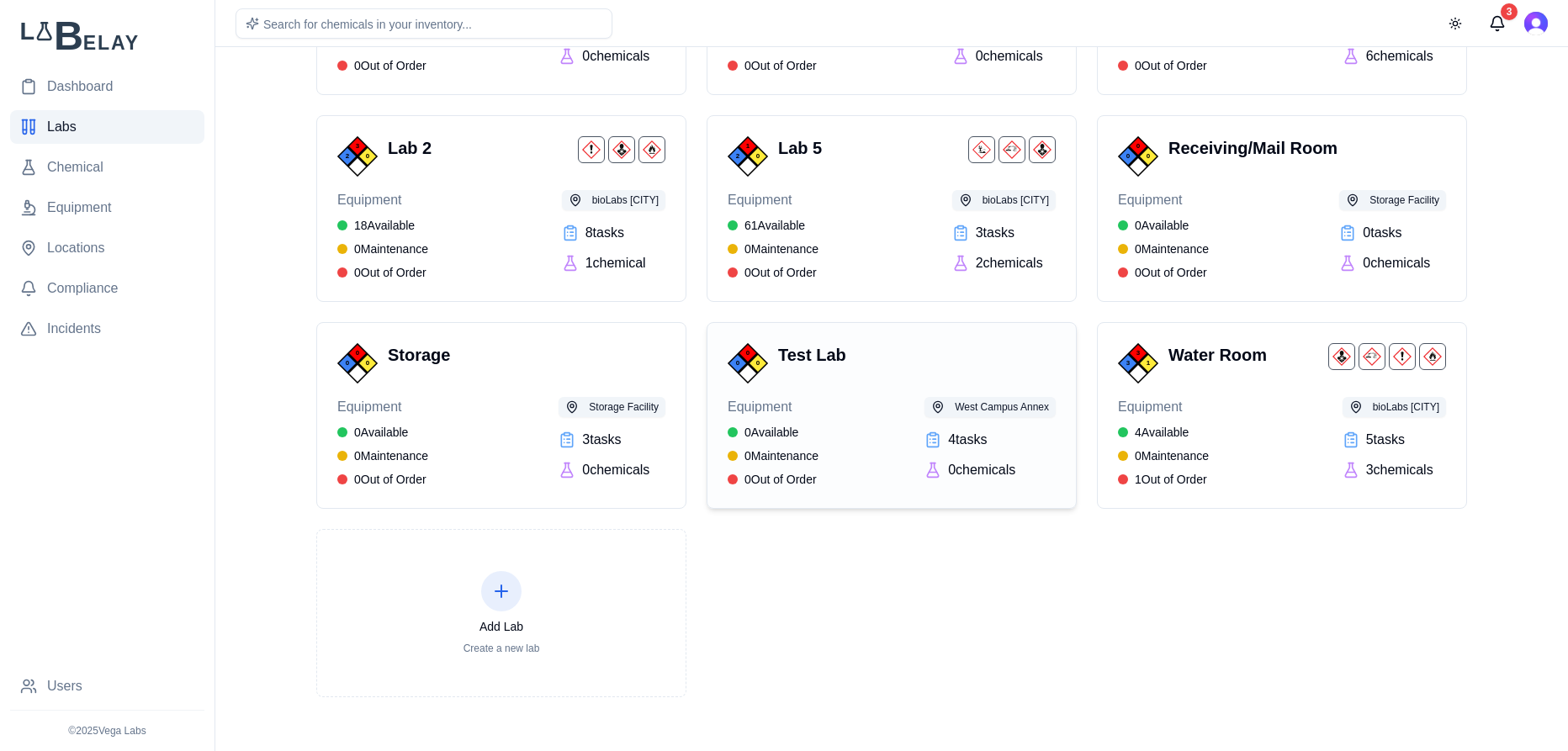 click on "[NUMBER] [NUMBER] [NUMBER] Test Lab" at bounding box center (892, 363) 